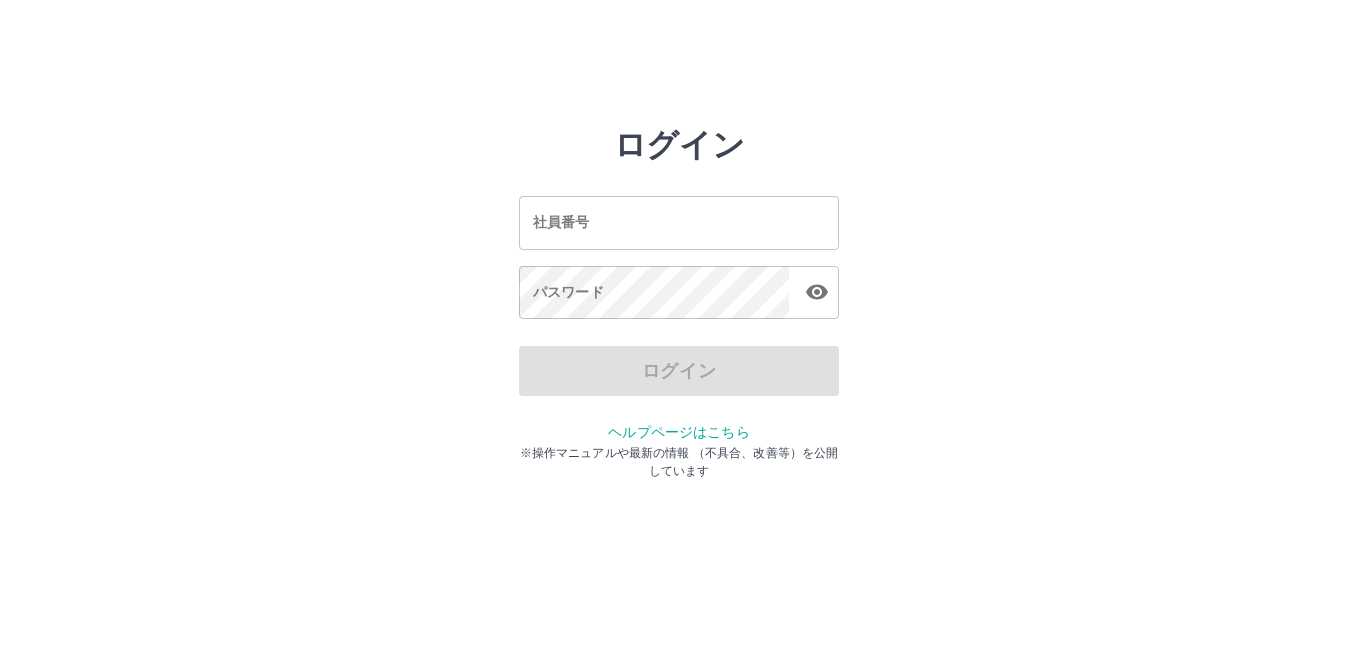 scroll, scrollTop: 0, scrollLeft: 0, axis: both 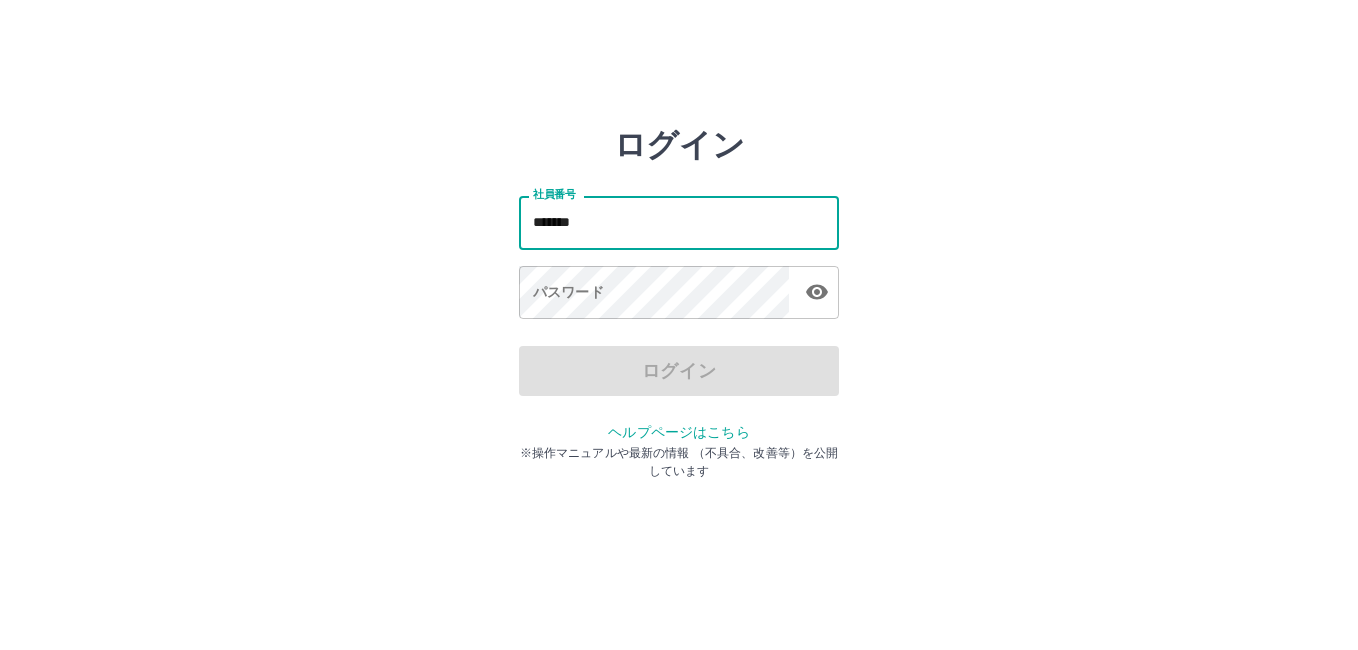 type on "*******" 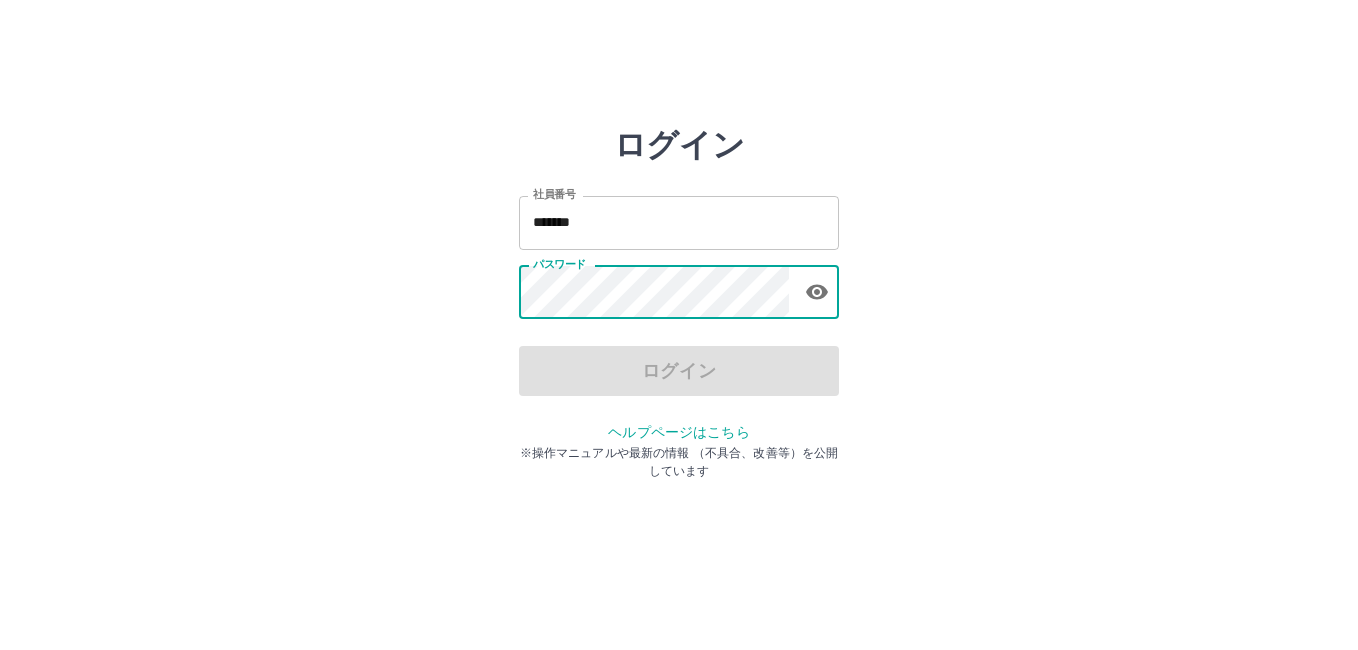 click on "パスワード パスワード" at bounding box center [679, 294] 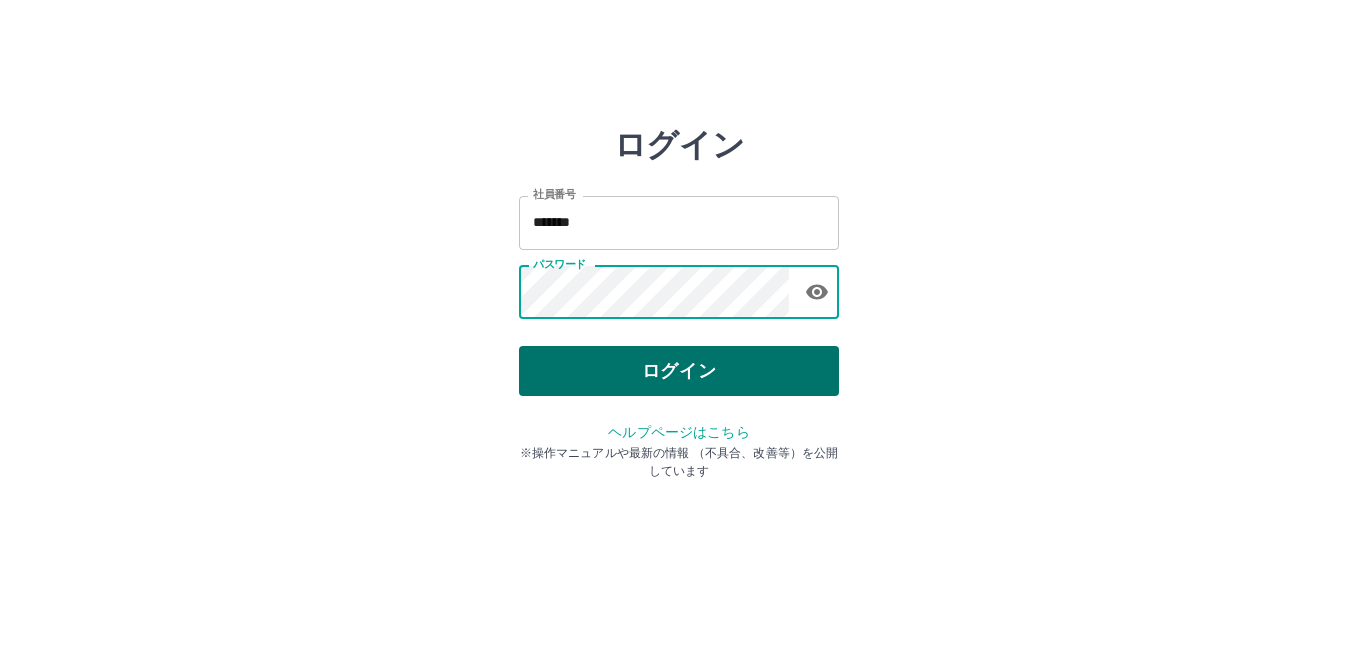 click on "ログイン" at bounding box center [679, 371] 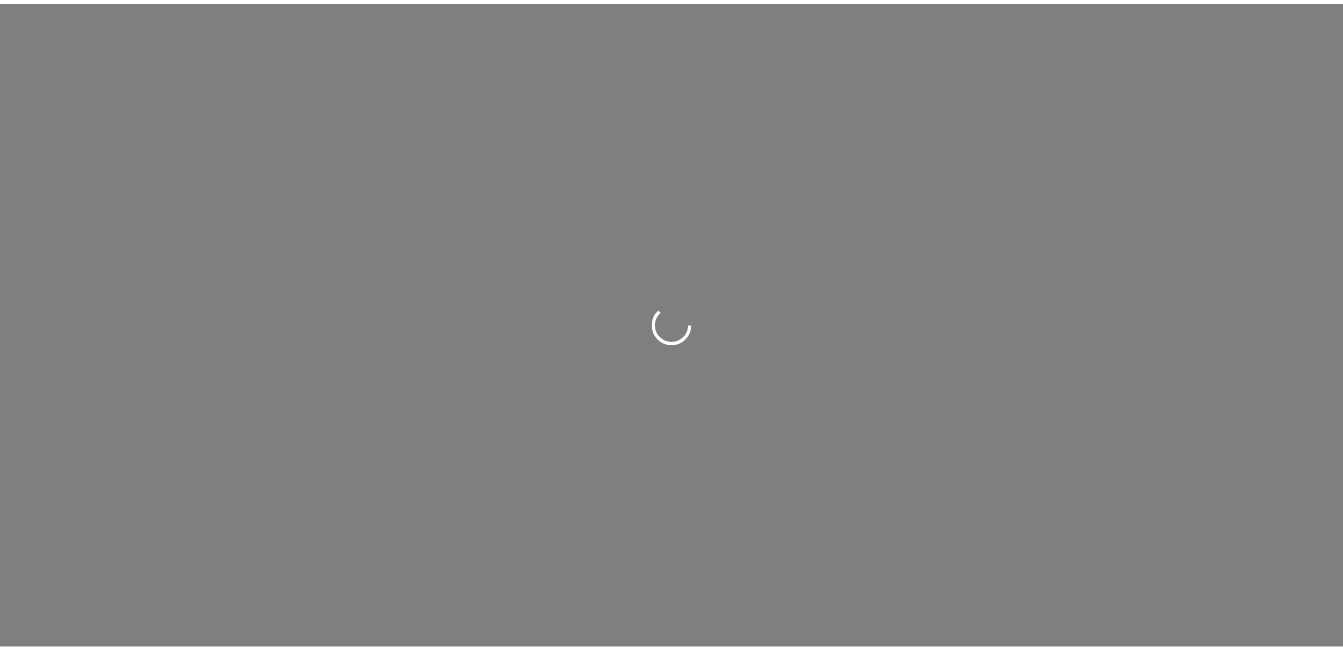 scroll, scrollTop: 0, scrollLeft: 0, axis: both 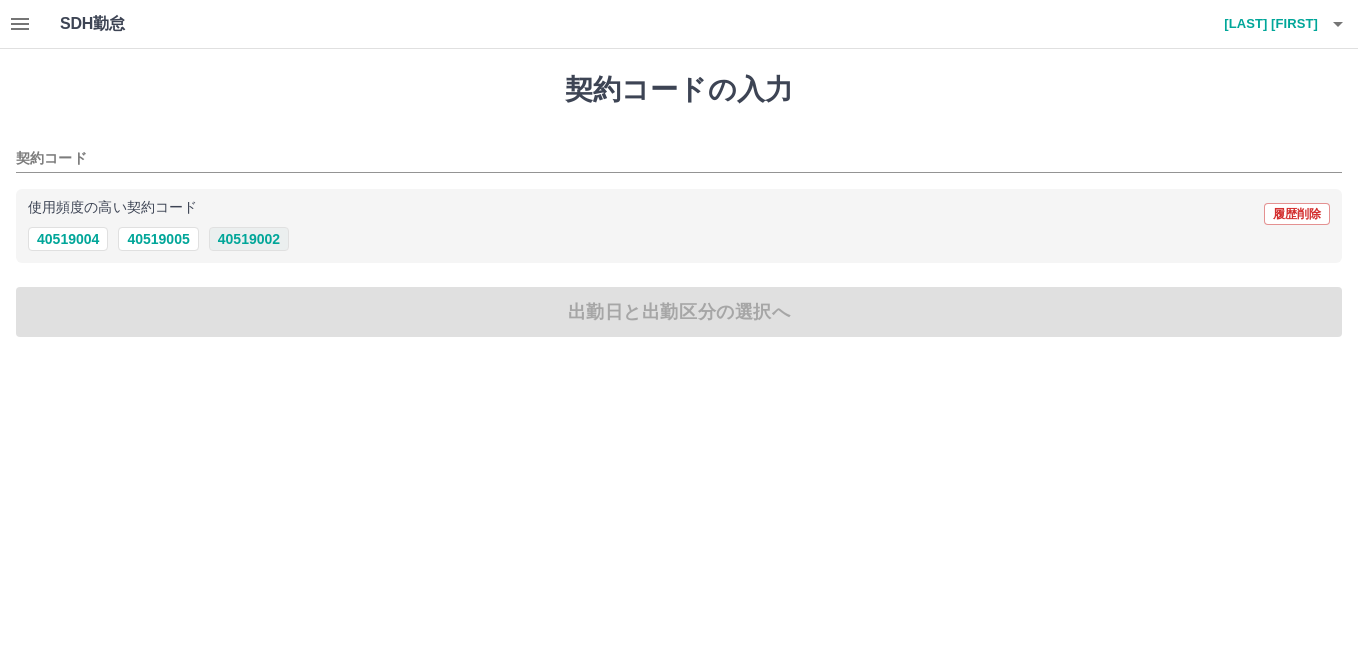 click on "40519002" at bounding box center [249, 239] 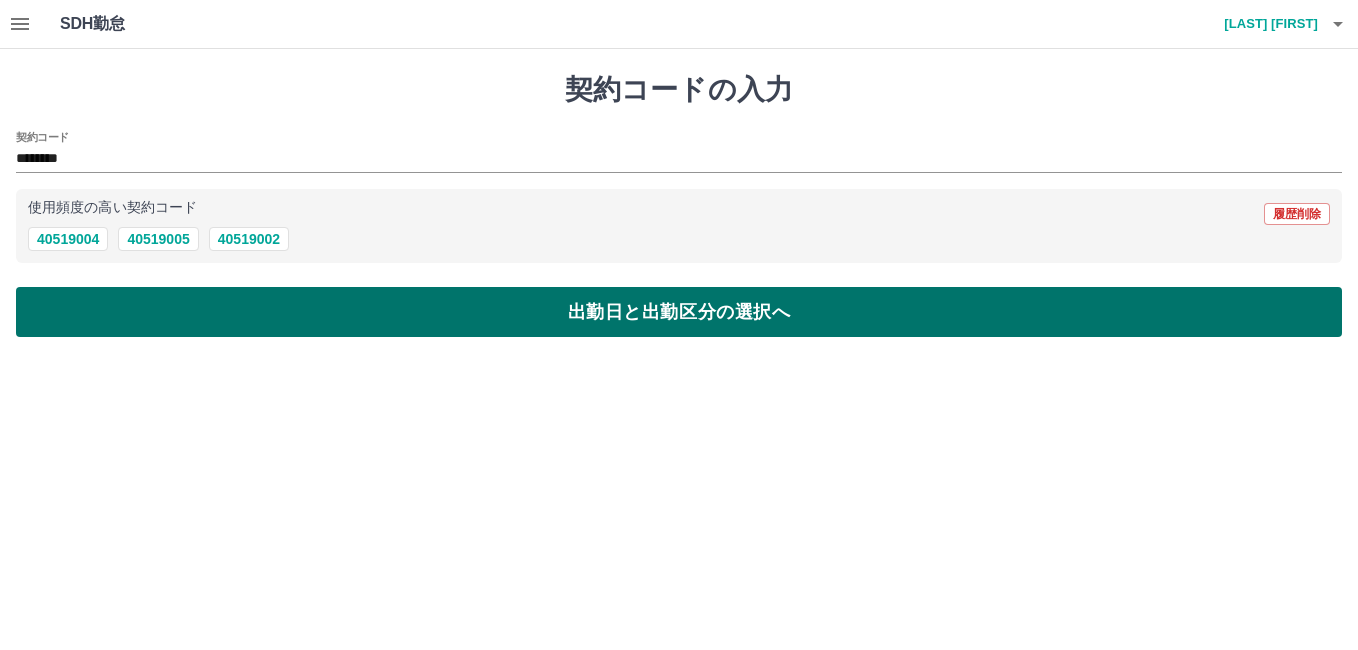 click on "出勤日と出勤区分の選択へ" at bounding box center [679, 312] 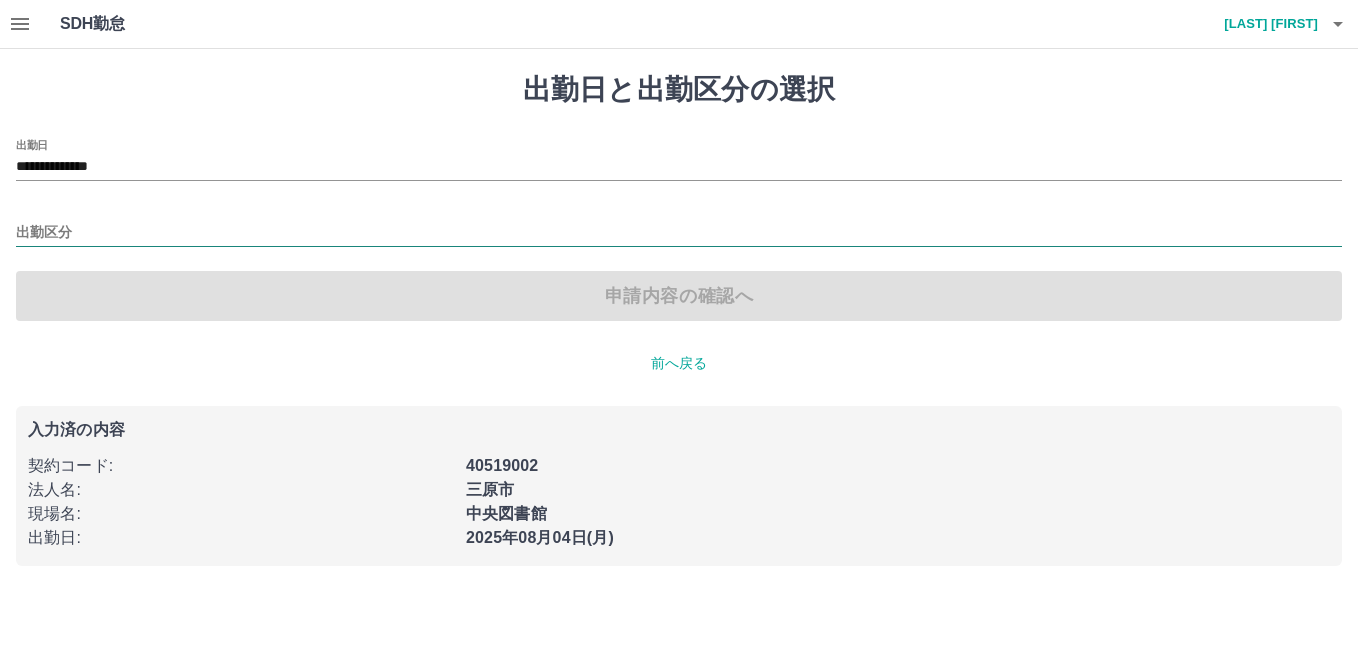 click on "出勤区分" at bounding box center [679, 233] 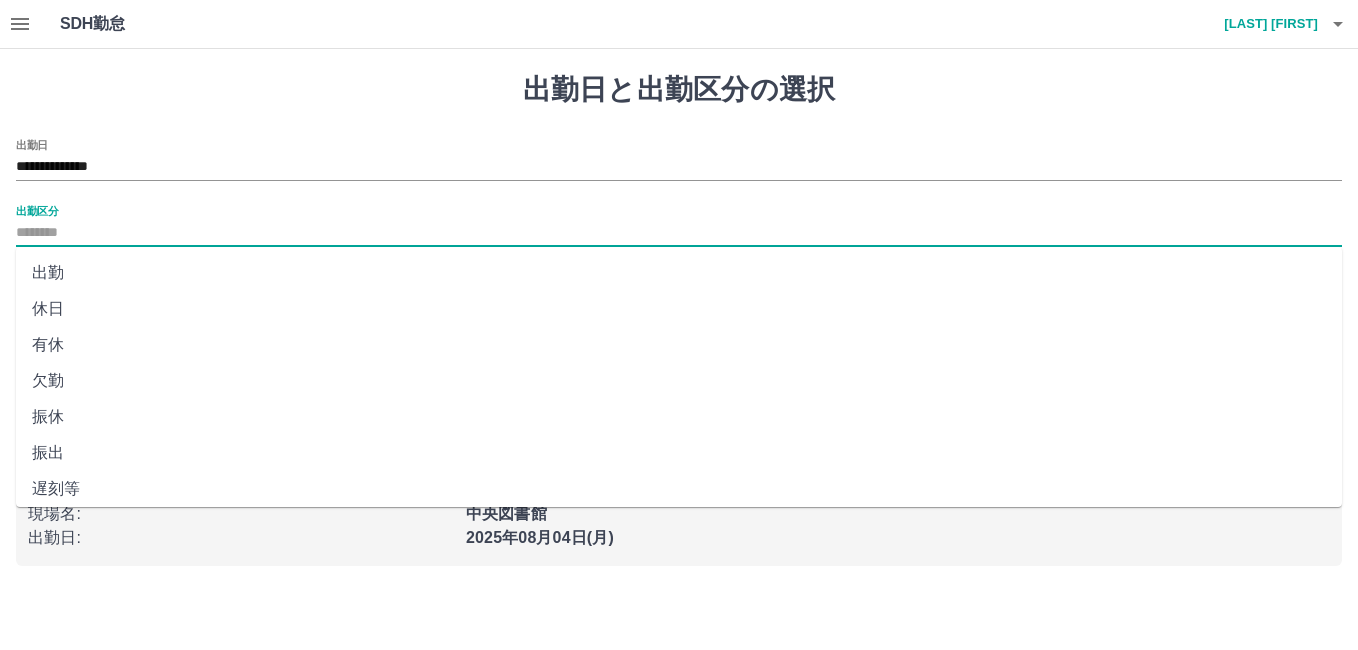 click on "出勤" at bounding box center [679, 273] 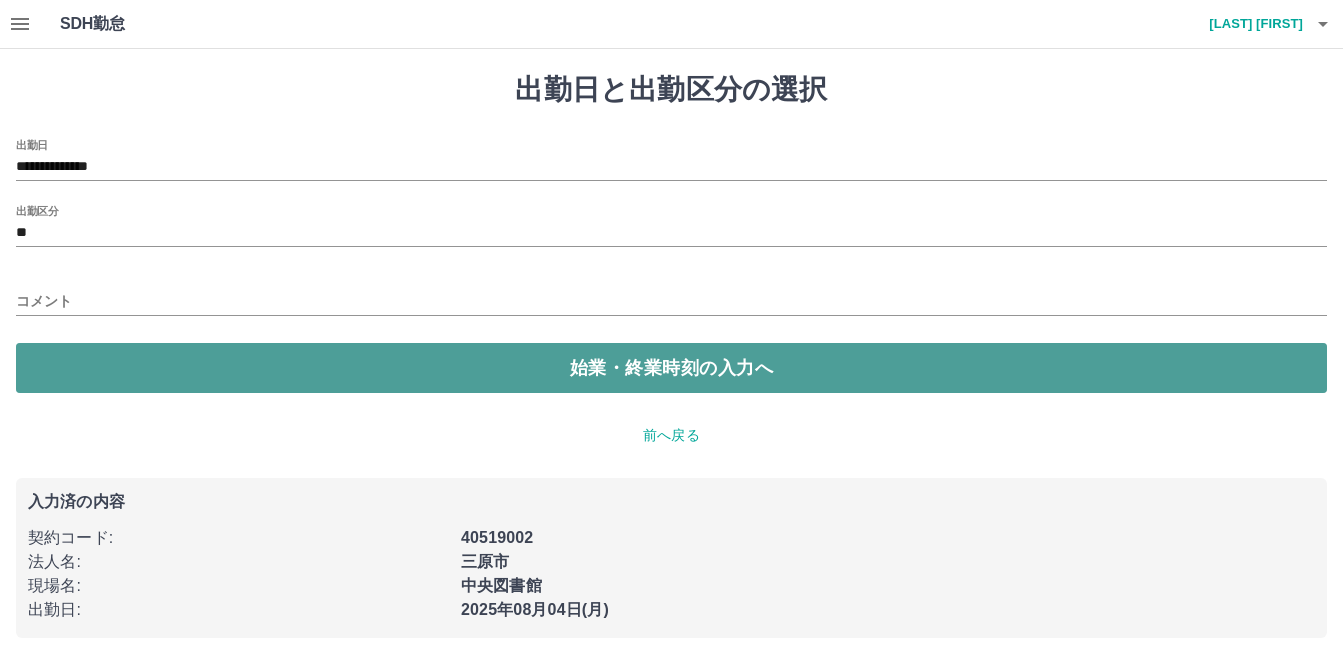 click on "始業・終業時刻の入力へ" at bounding box center [671, 368] 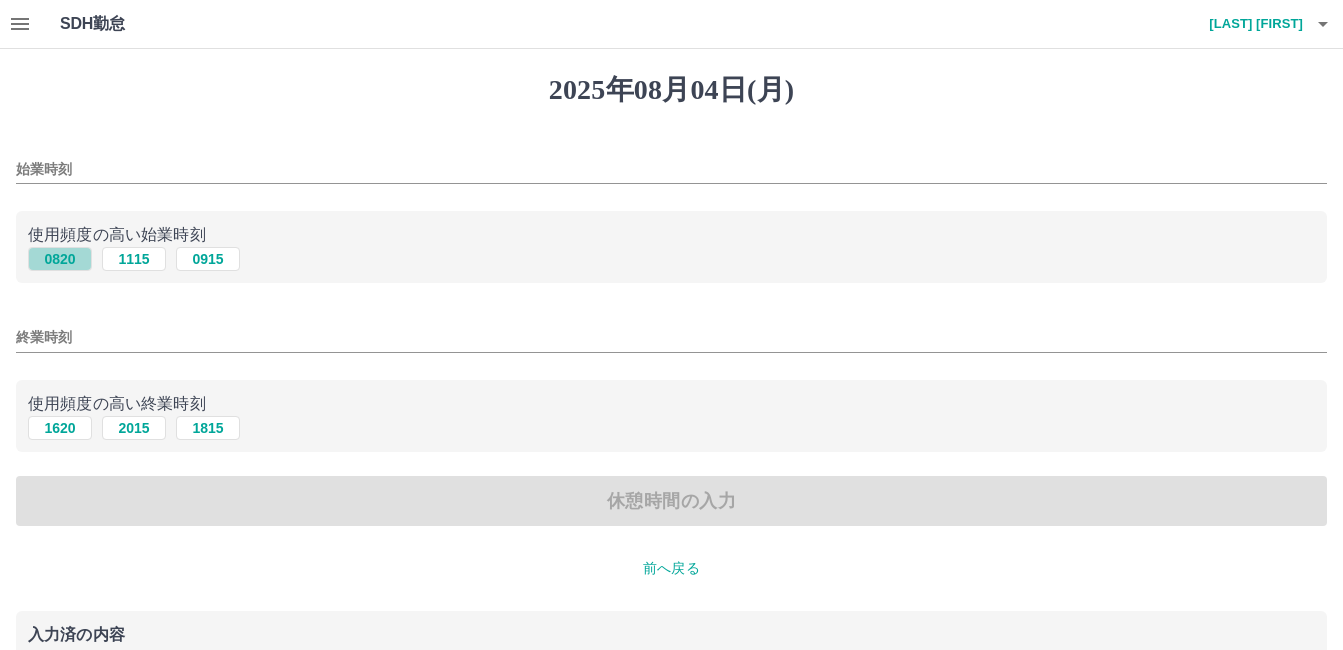 click on "0820" at bounding box center [60, 259] 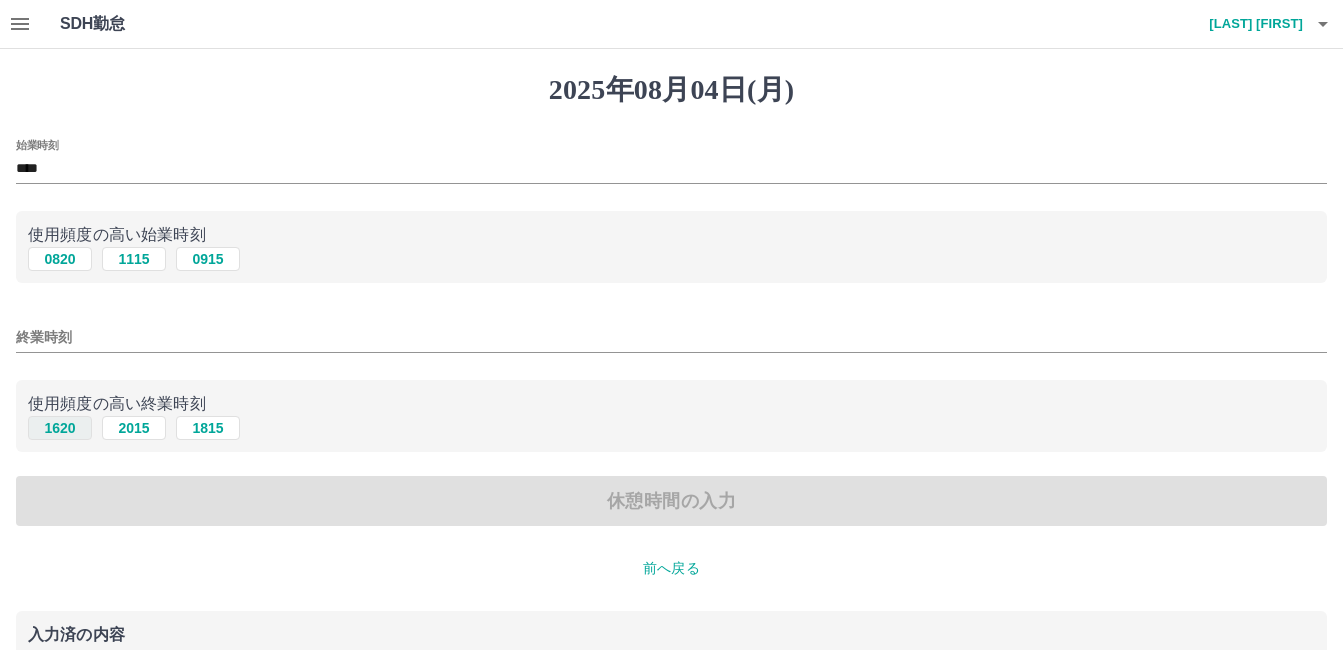 click on "1620" at bounding box center [60, 428] 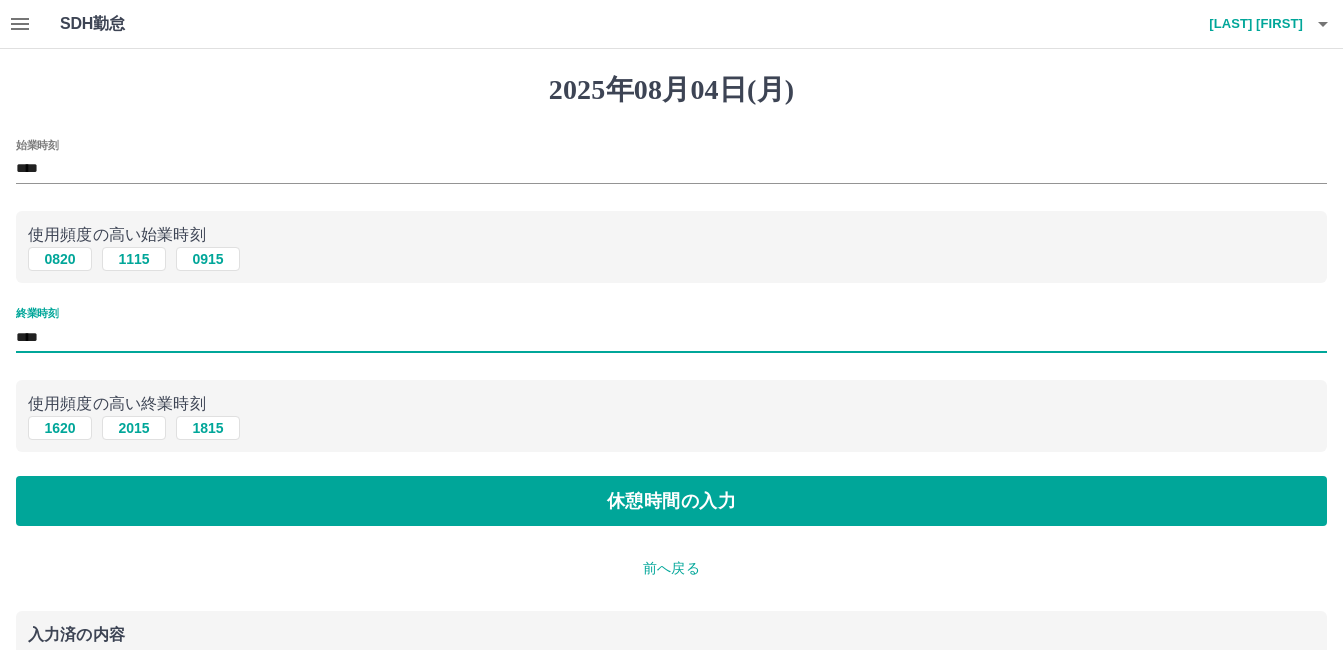click on "****" at bounding box center [671, 337] 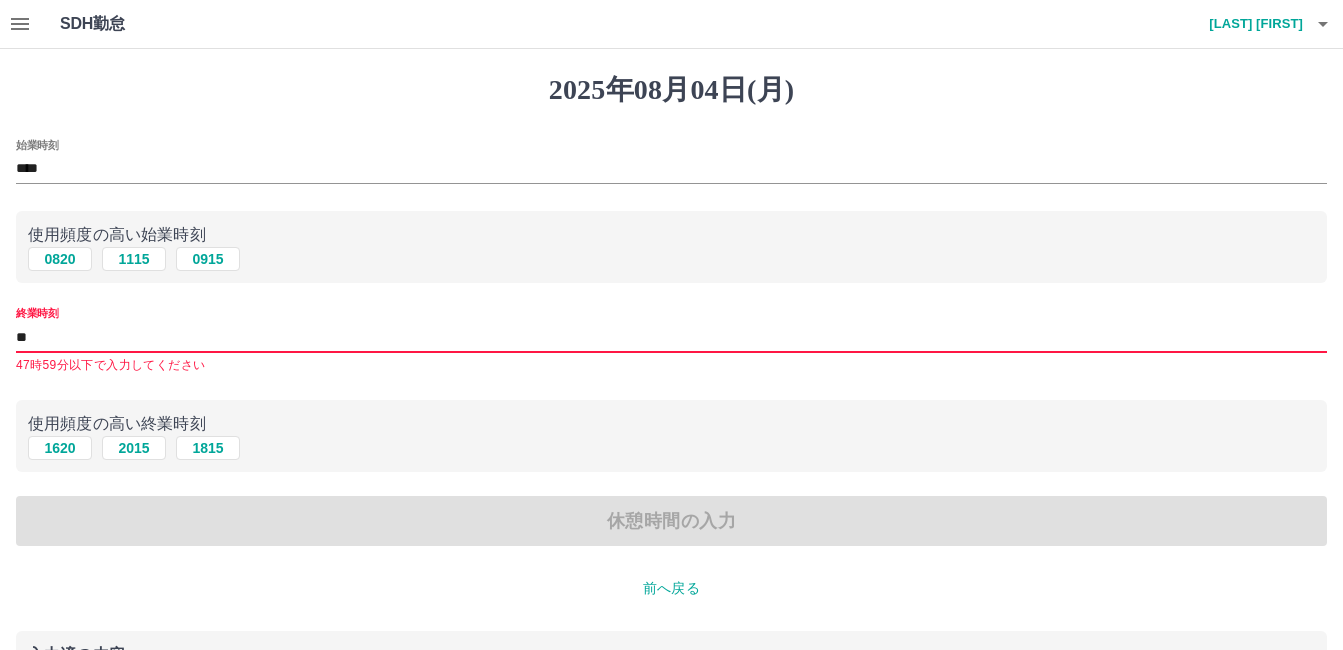 type on "*" 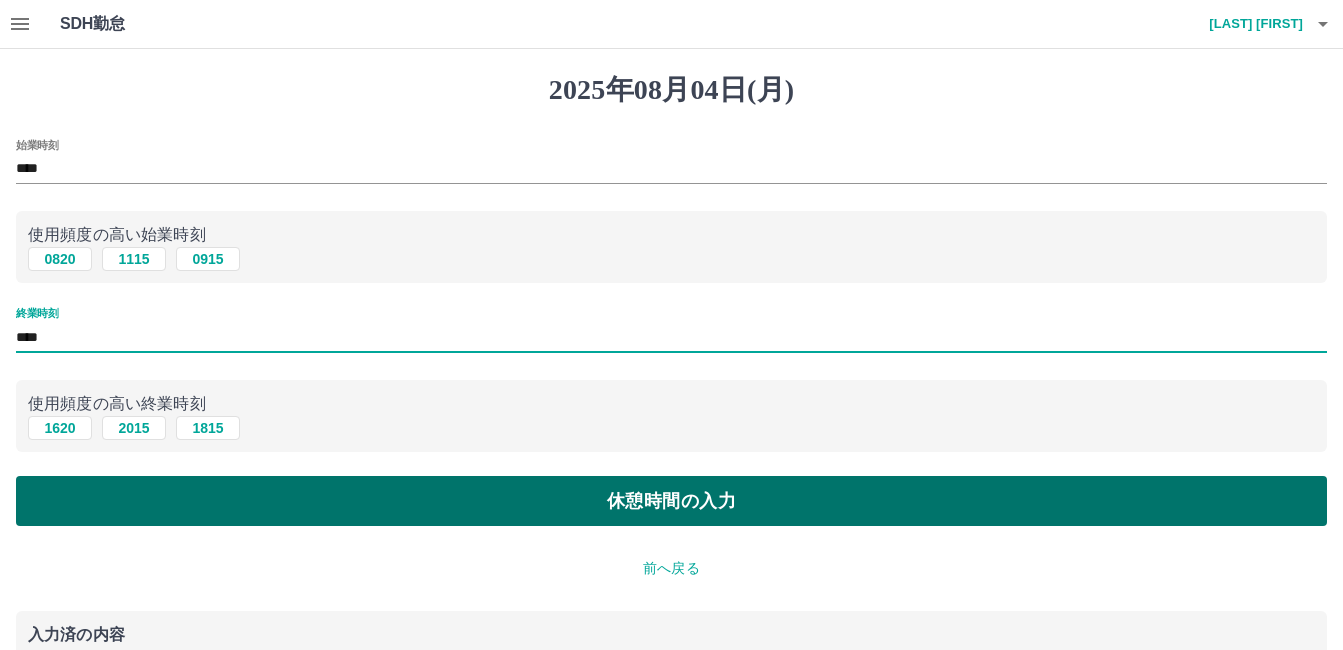 type on "****" 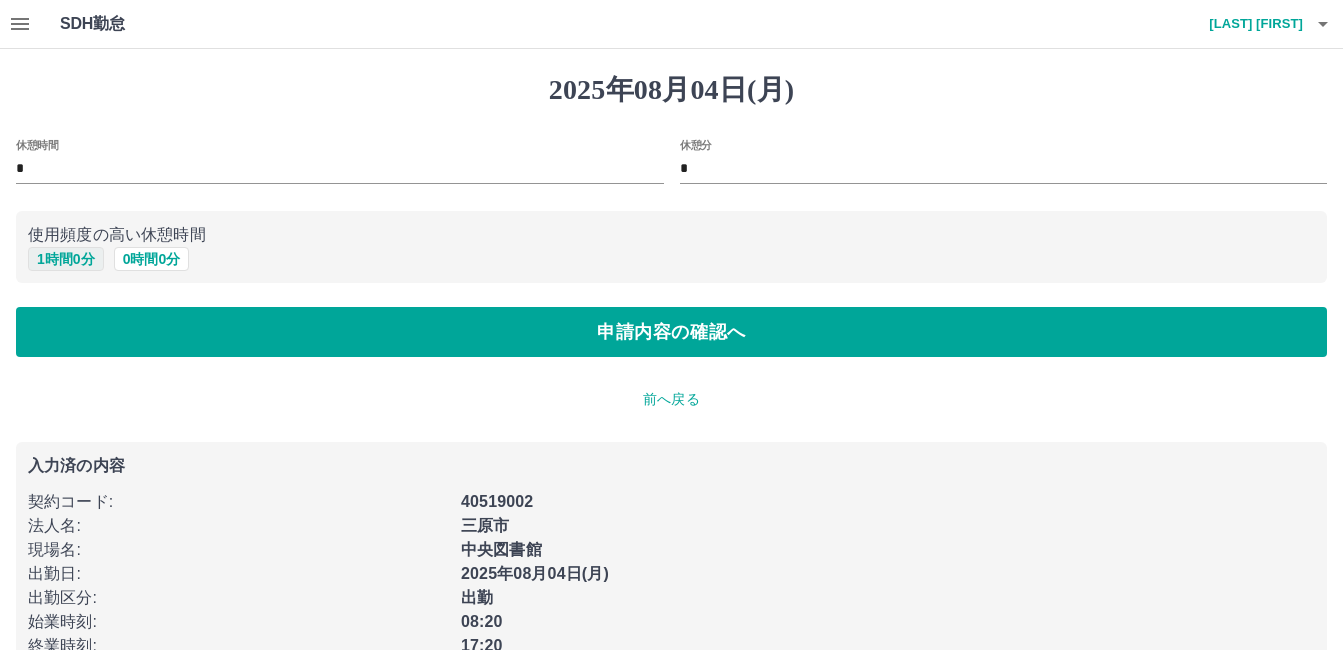 click on "1 時間 0 分" at bounding box center [66, 259] 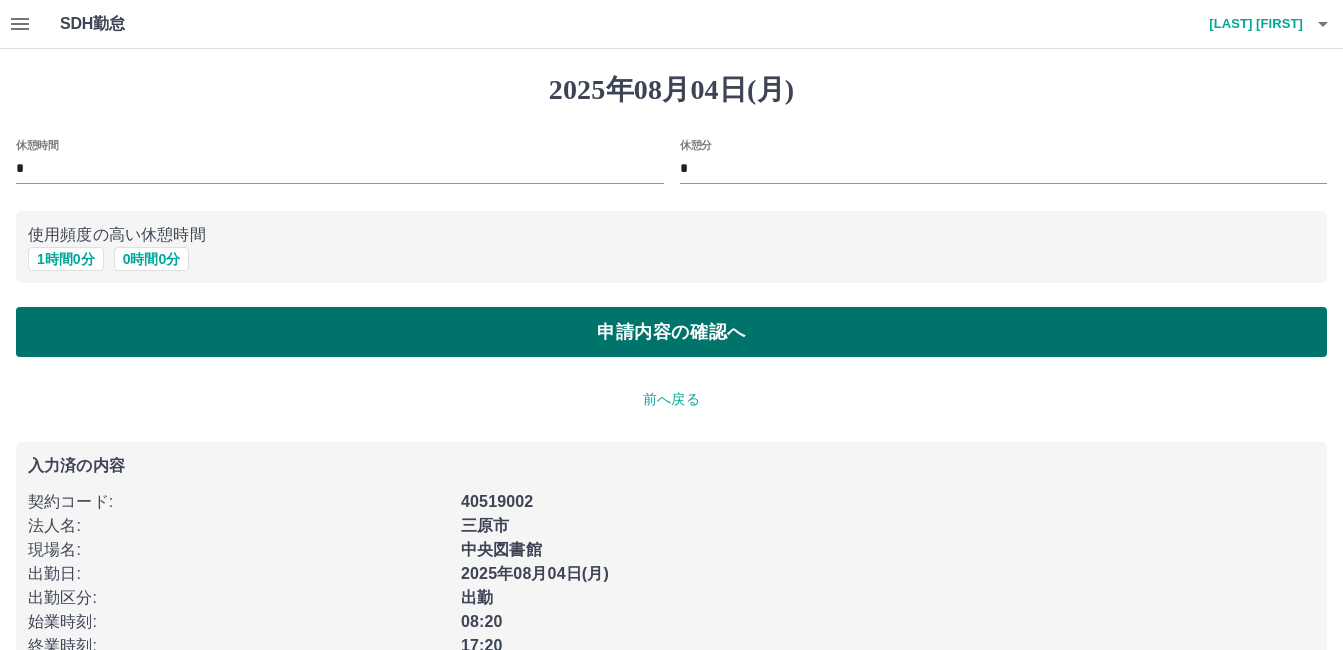 click on "申請内容の確認へ" at bounding box center [671, 332] 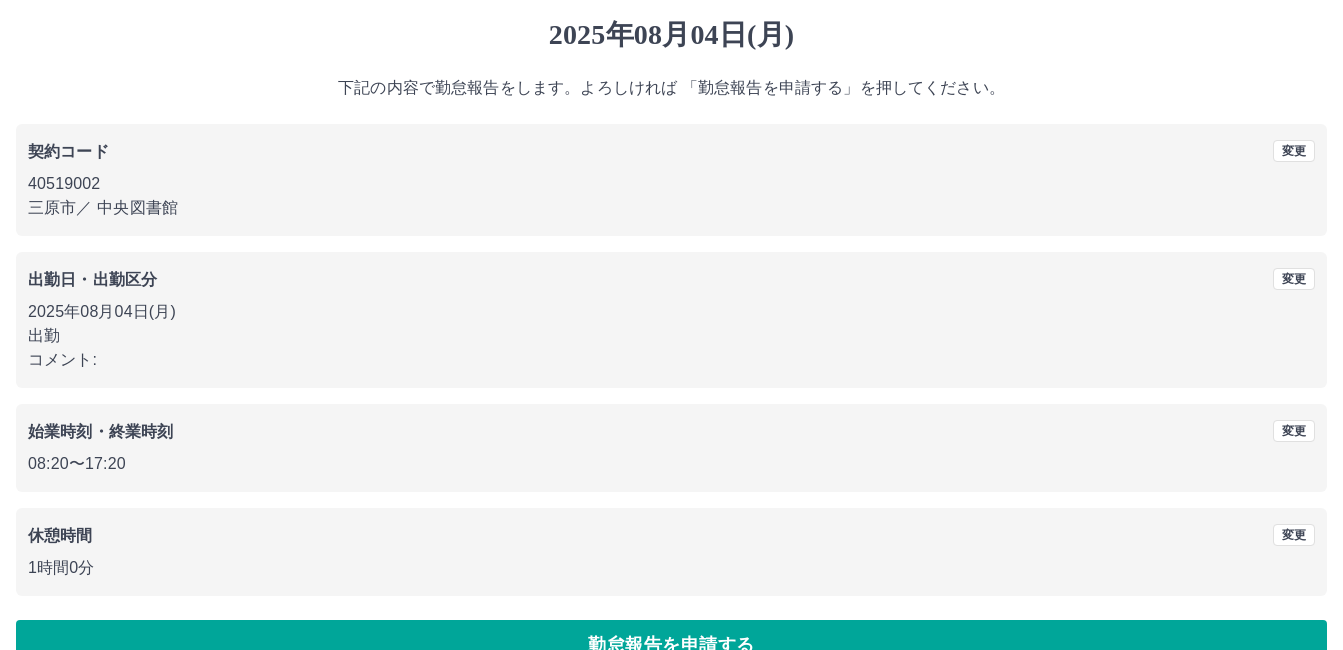 scroll, scrollTop: 99, scrollLeft: 0, axis: vertical 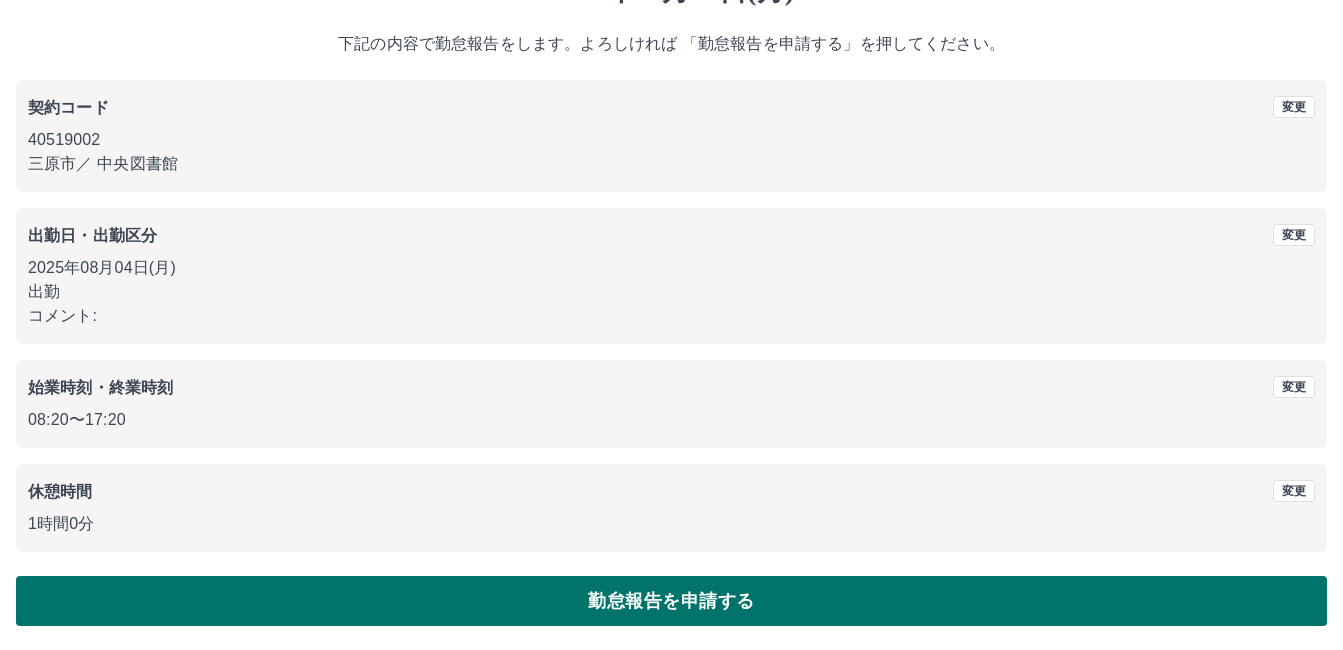 click on "勤怠報告を申請する" at bounding box center (671, 601) 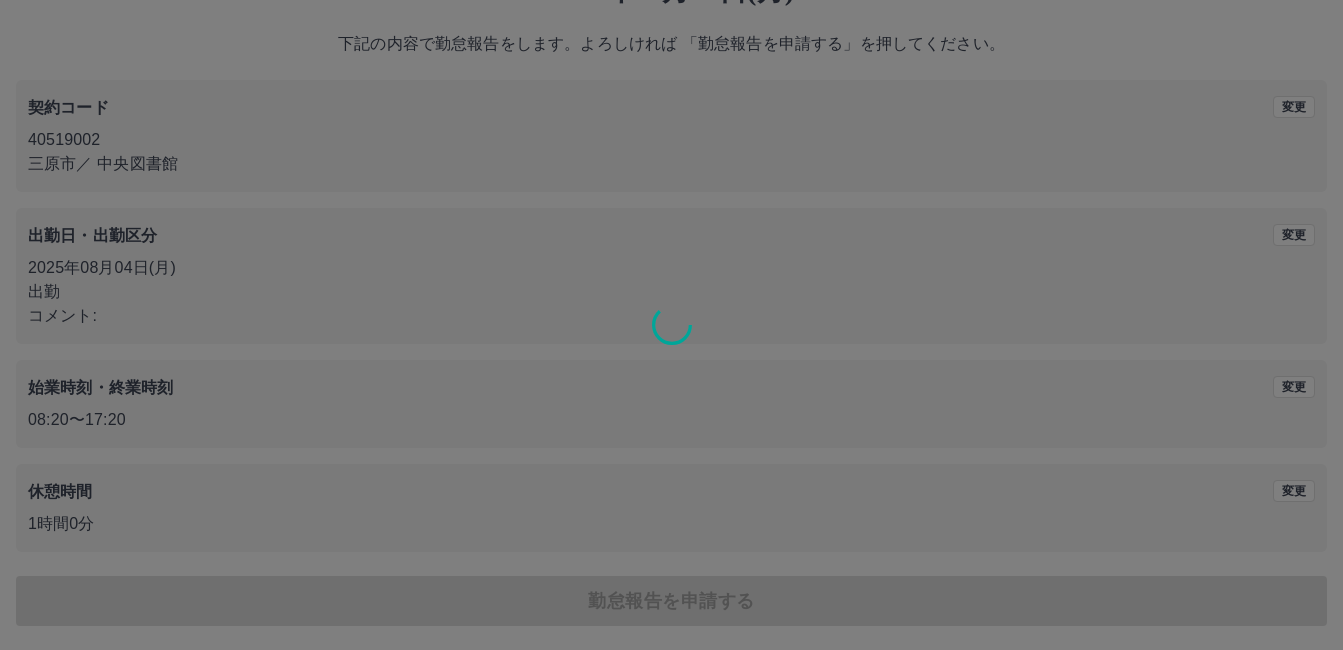 scroll, scrollTop: 0, scrollLeft: 0, axis: both 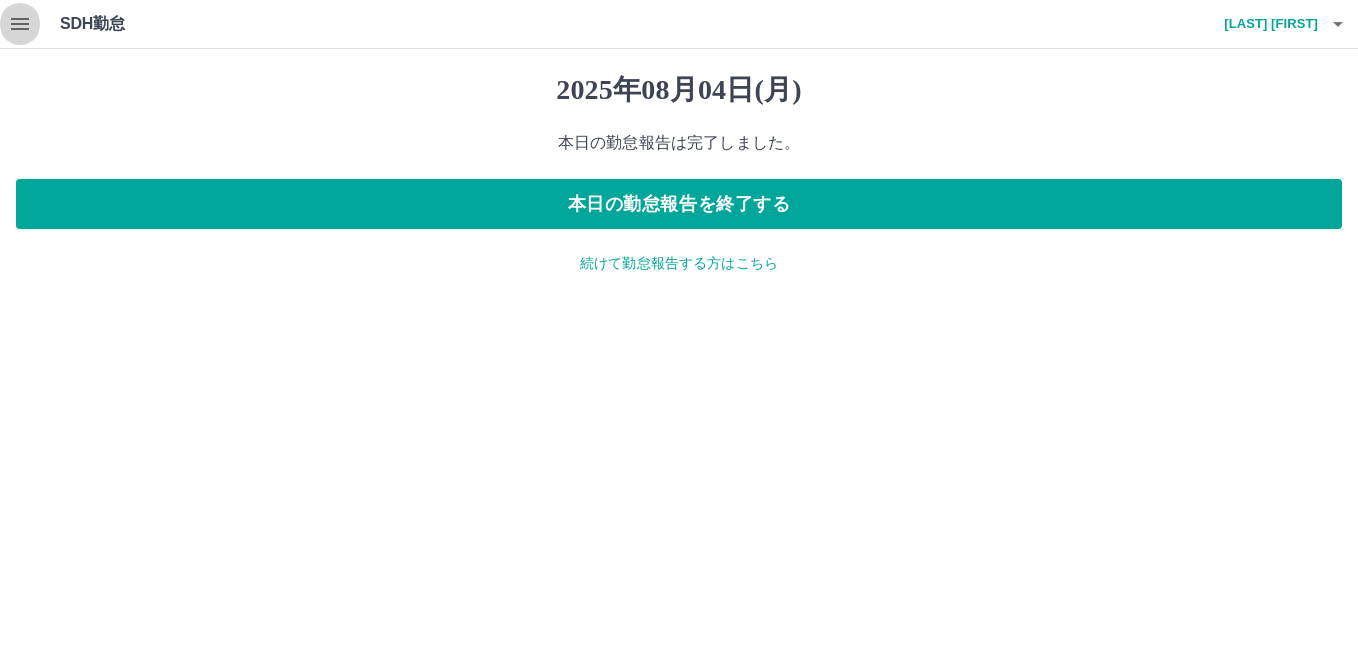 click at bounding box center (20, 24) 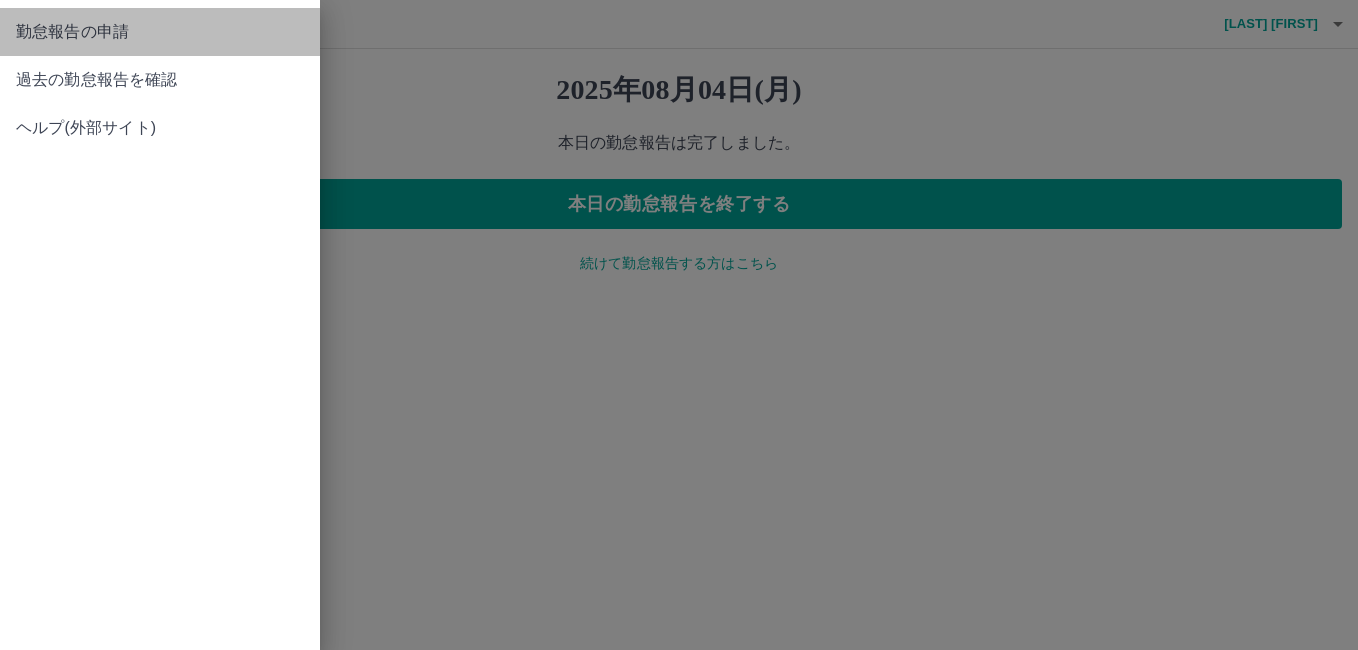 drag, startPoint x: 51, startPoint y: 24, endPoint x: 45, endPoint y: 54, distance: 30.594116 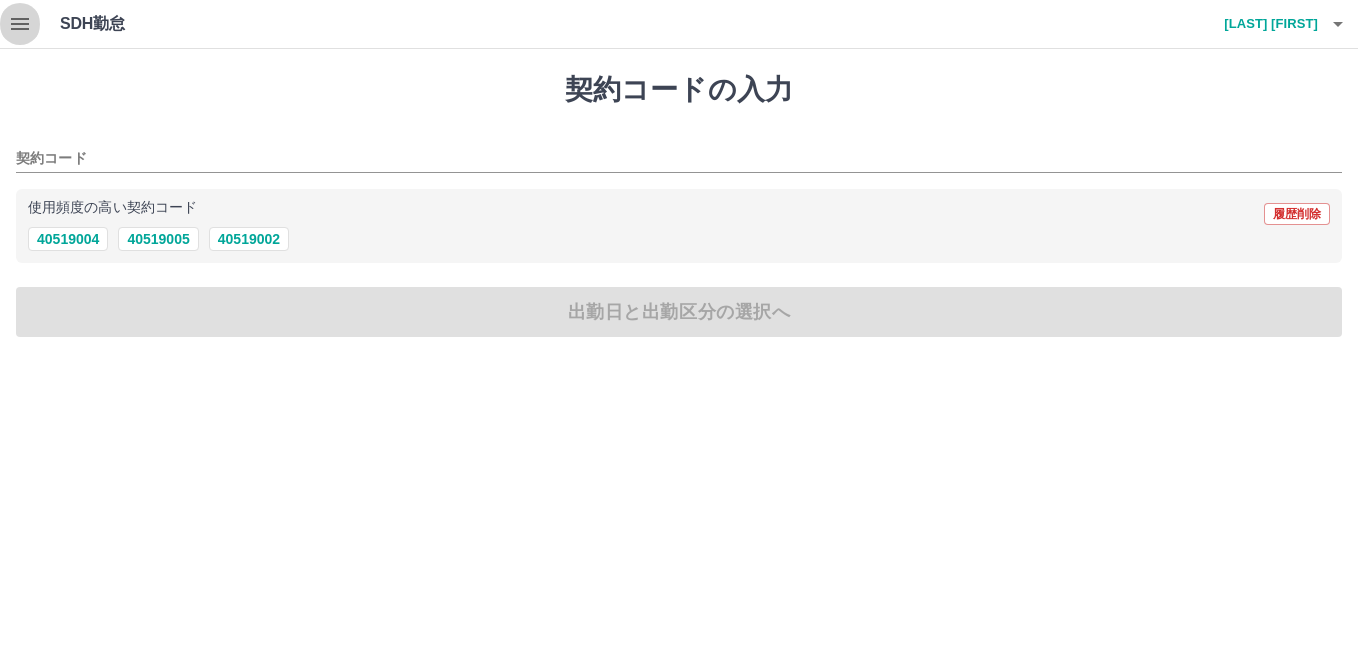 click 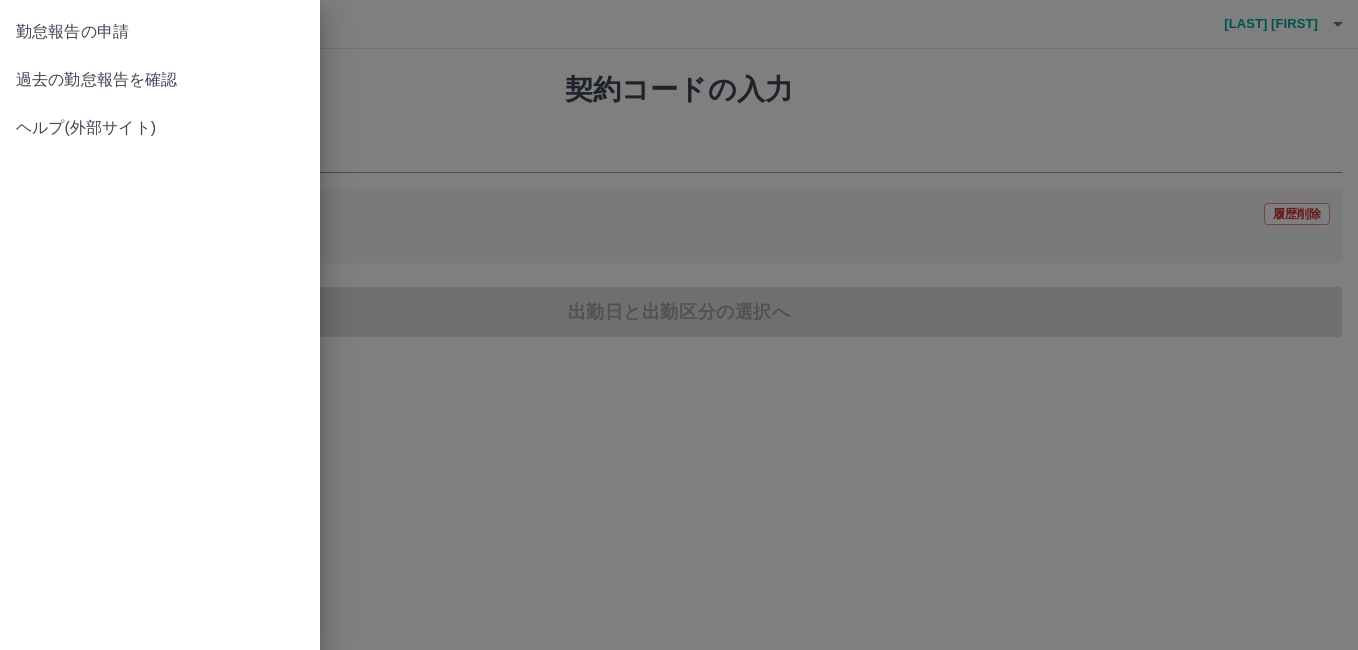 click on "過去の勤怠報告を確認" at bounding box center [160, 80] 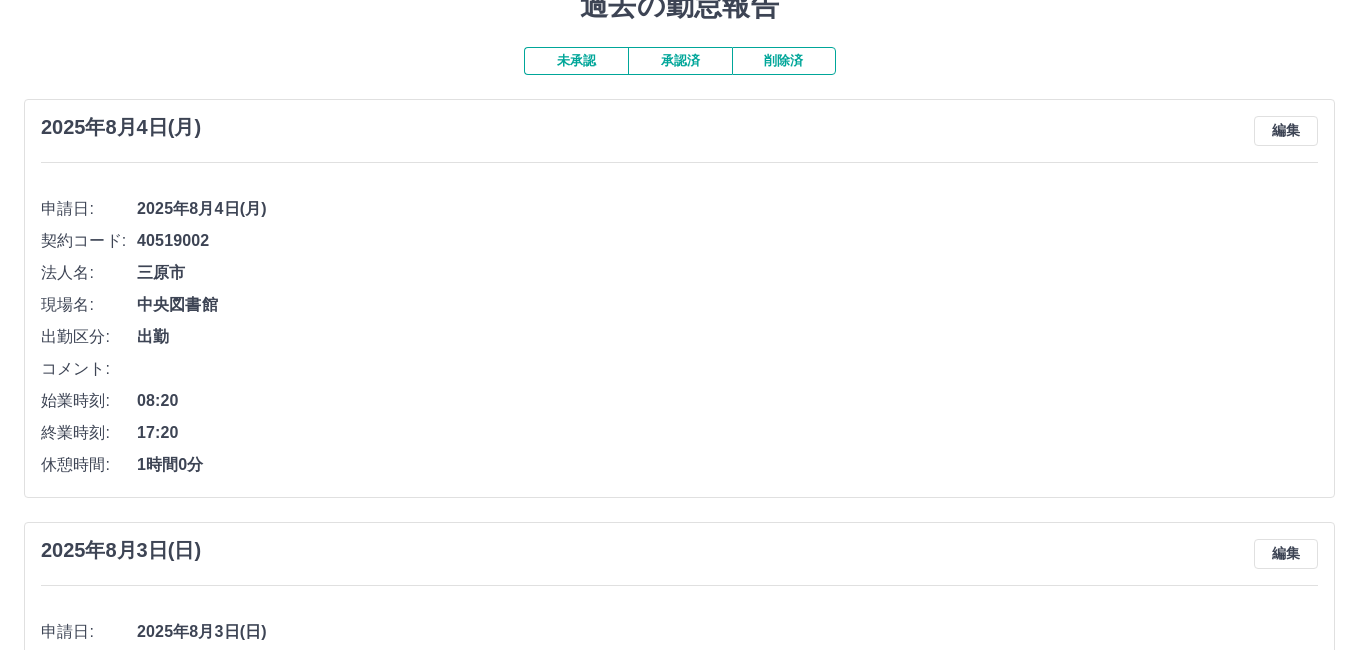 scroll, scrollTop: 0, scrollLeft: 0, axis: both 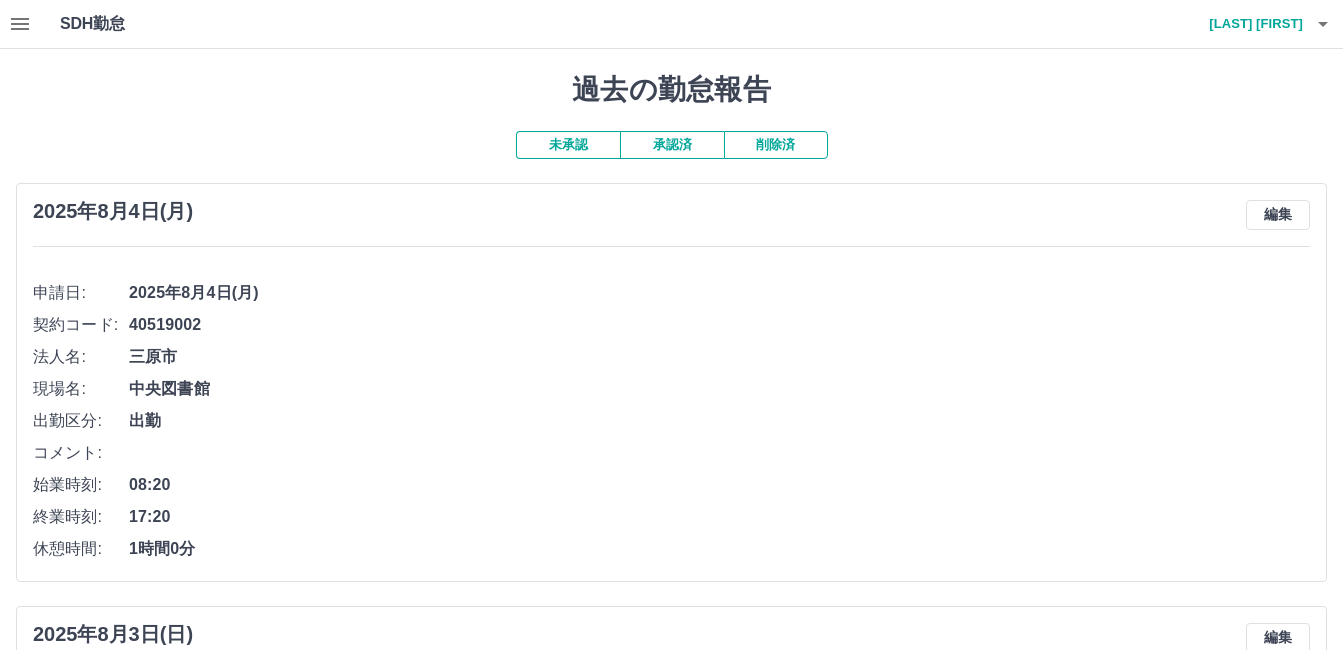 click on "吉原　久" at bounding box center (1243, 24) 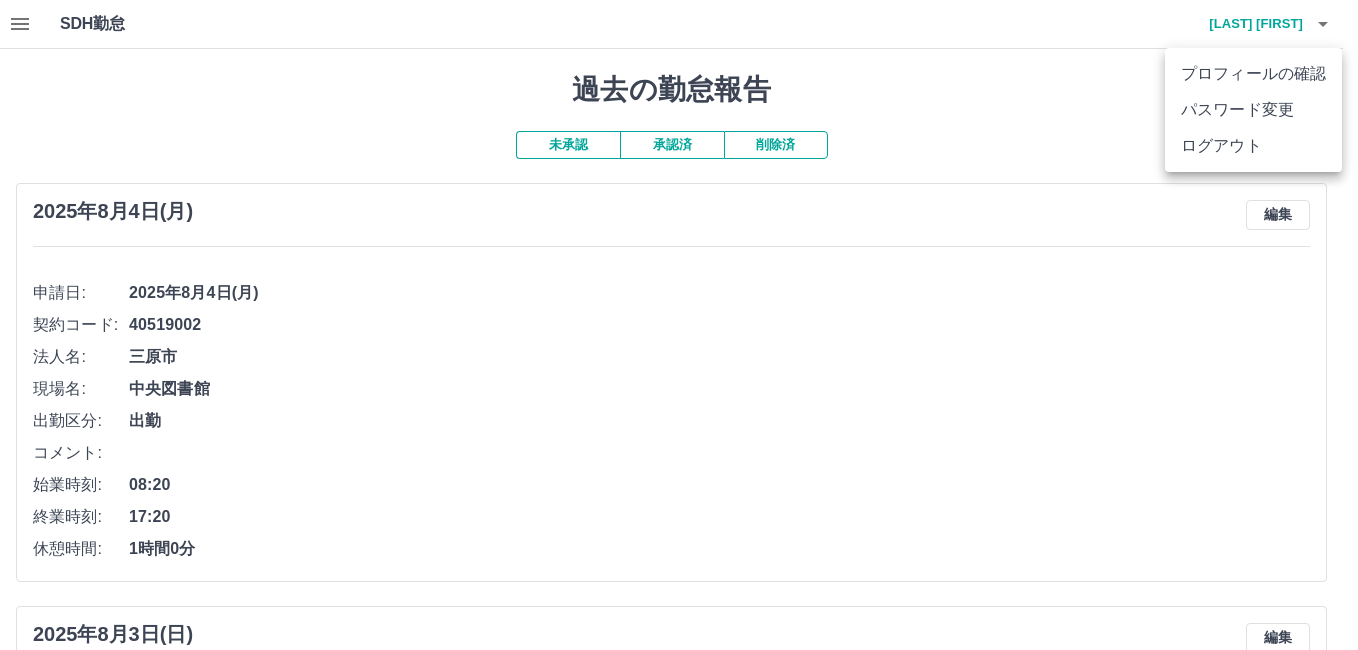 click on "ログアウト" at bounding box center [1253, 146] 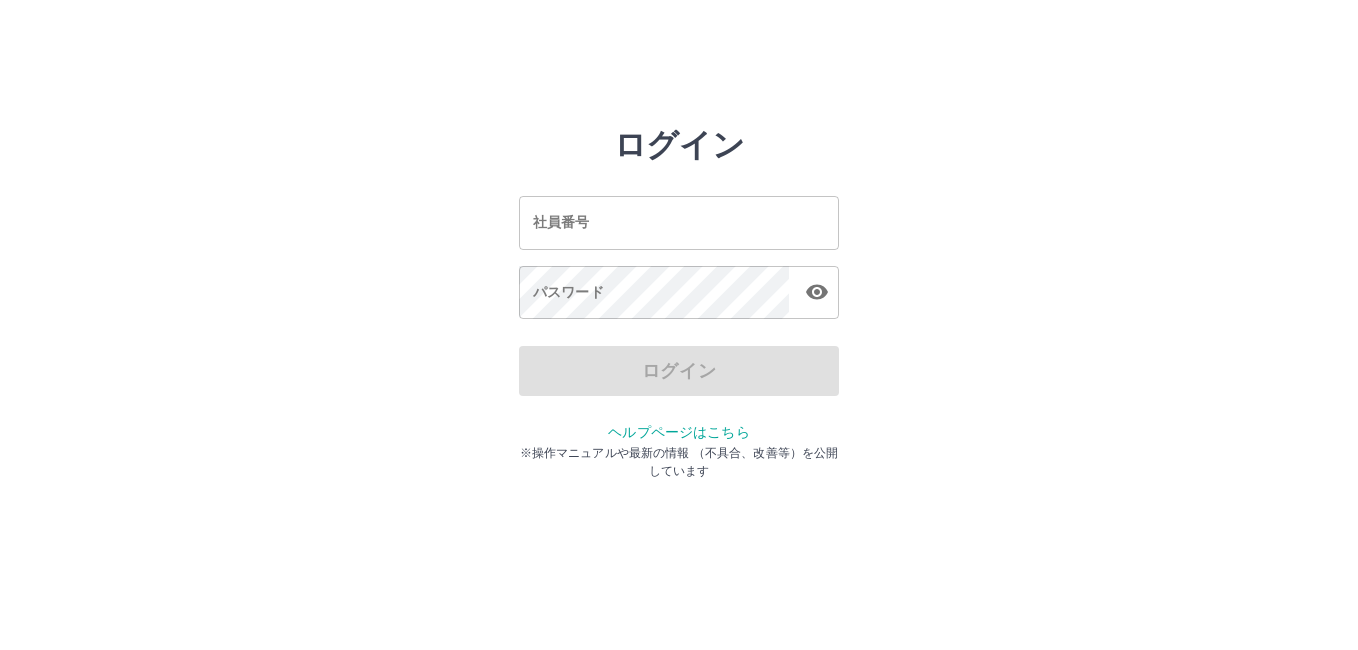 scroll, scrollTop: 0, scrollLeft: 0, axis: both 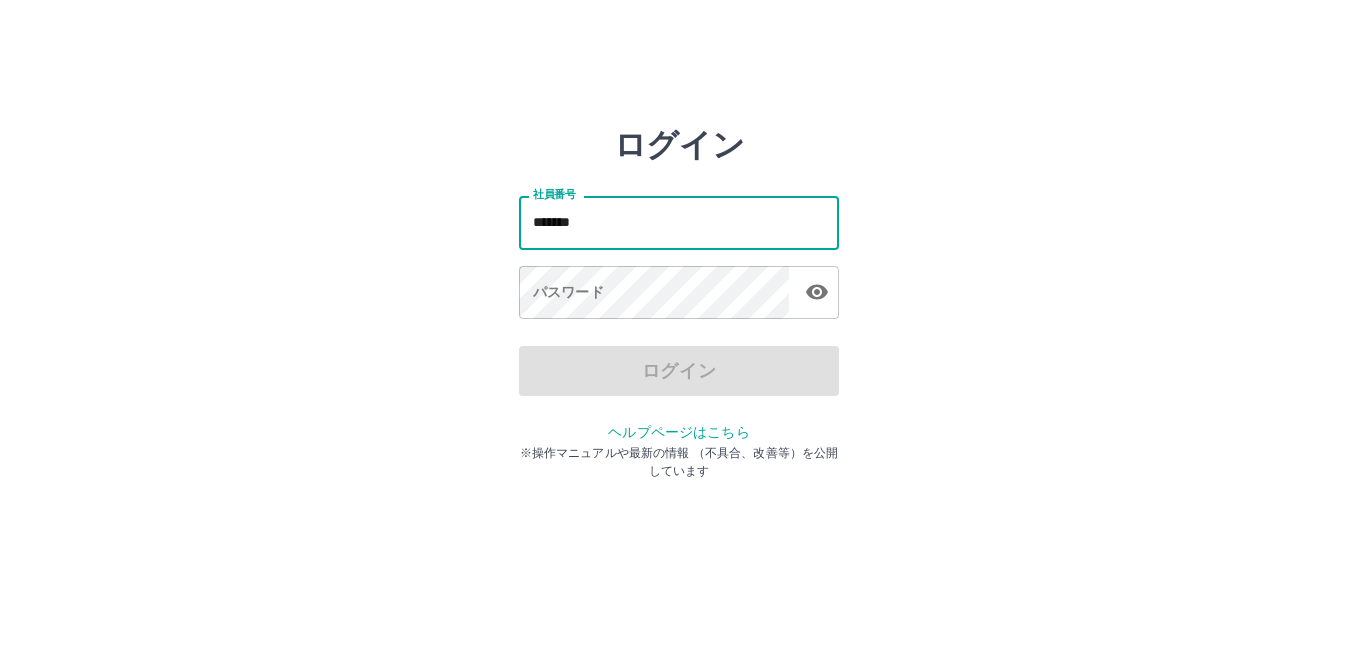 type on "*******" 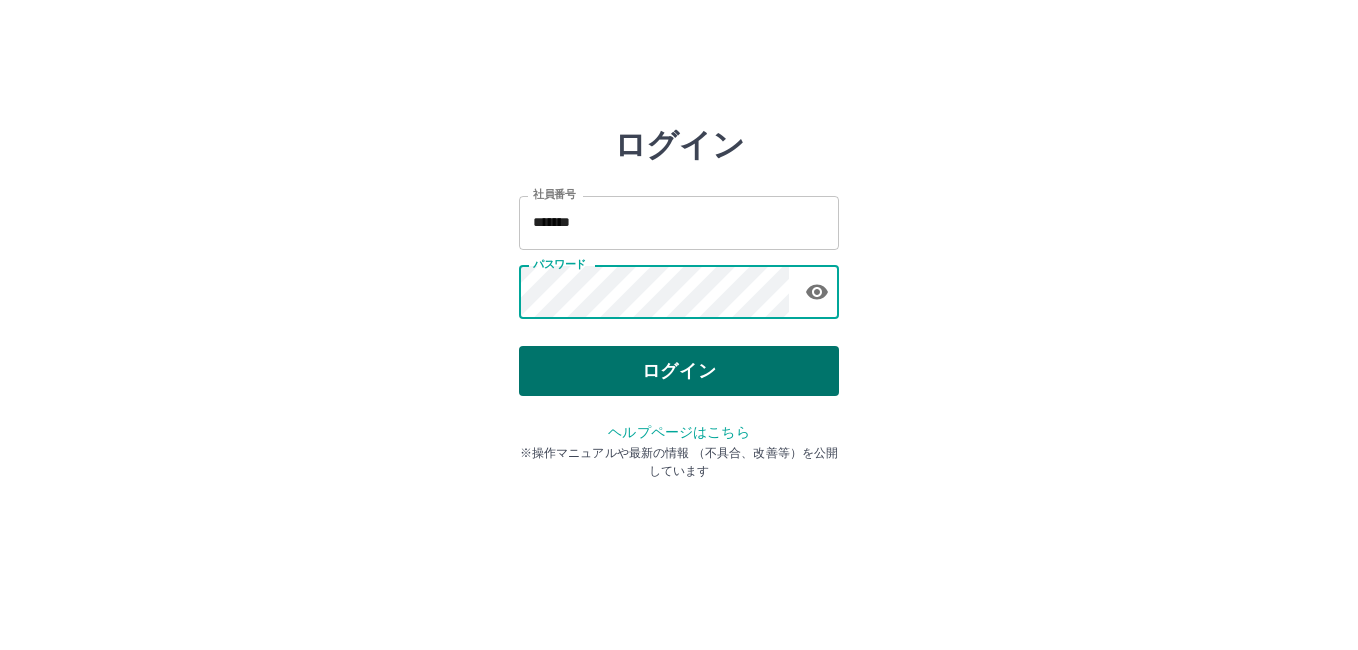 click on "ログイン" at bounding box center (679, 371) 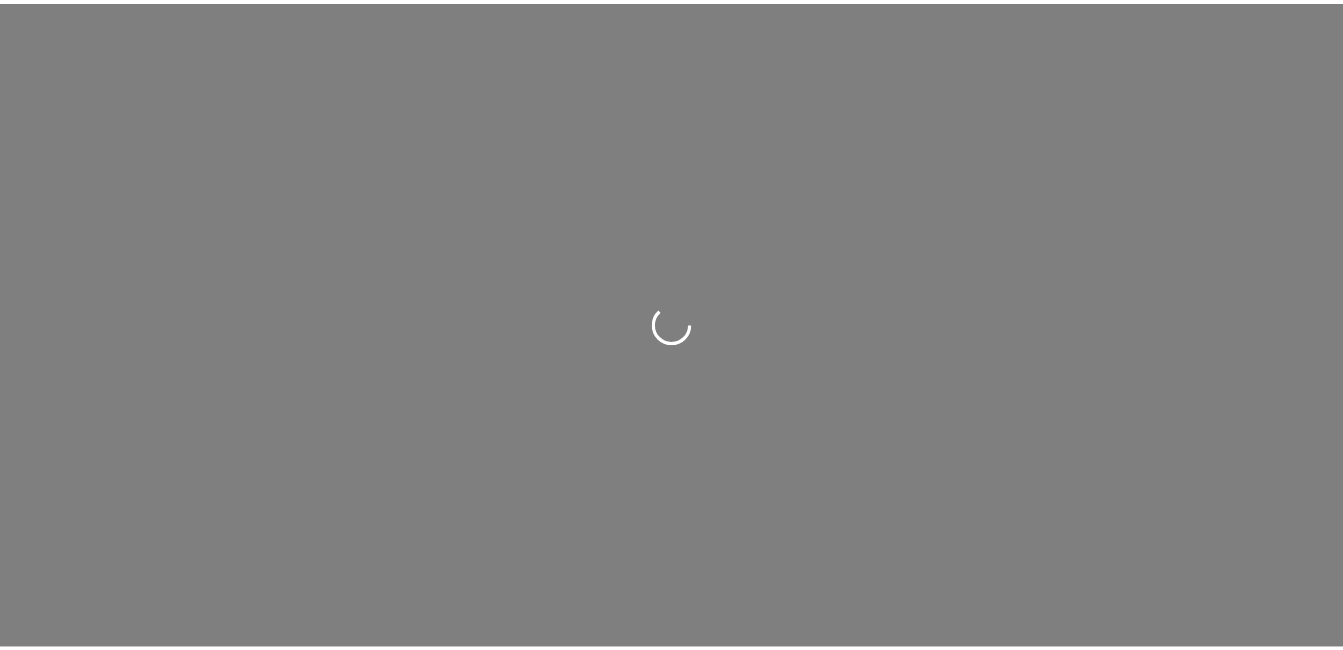 scroll, scrollTop: 0, scrollLeft: 0, axis: both 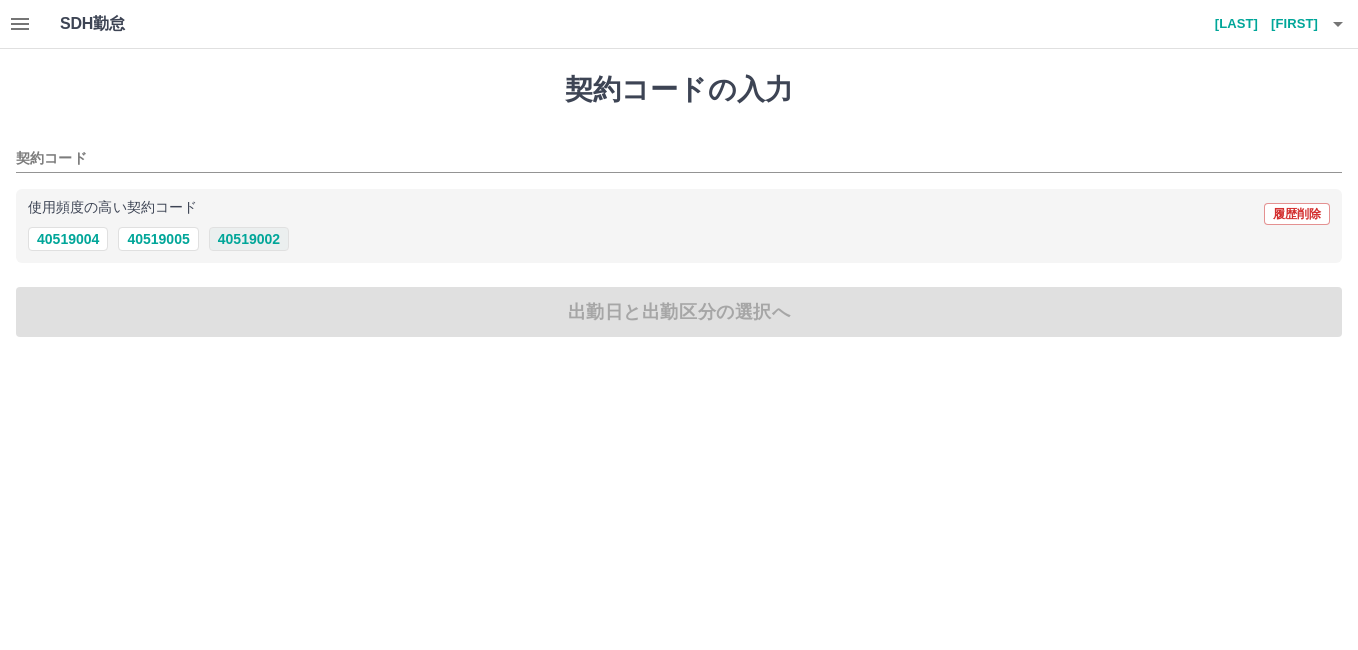 click on "40519002" at bounding box center (249, 239) 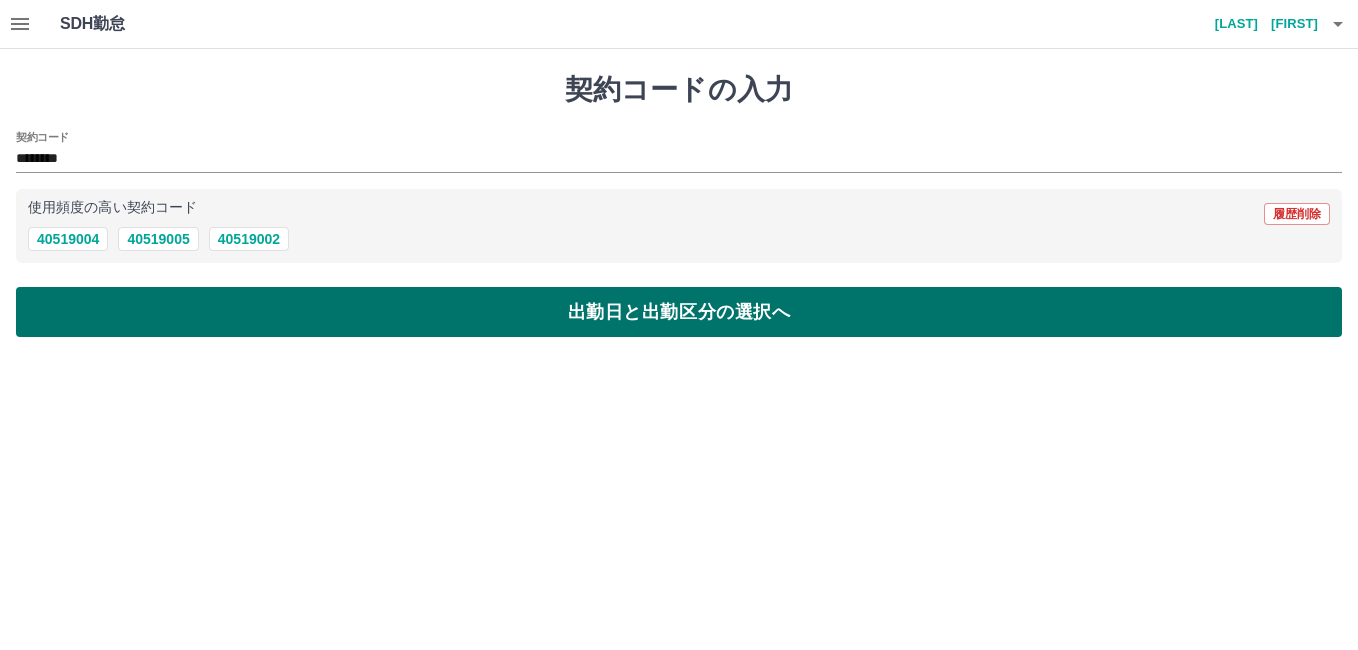 click on "出勤日と出勤区分の選択へ" at bounding box center (679, 312) 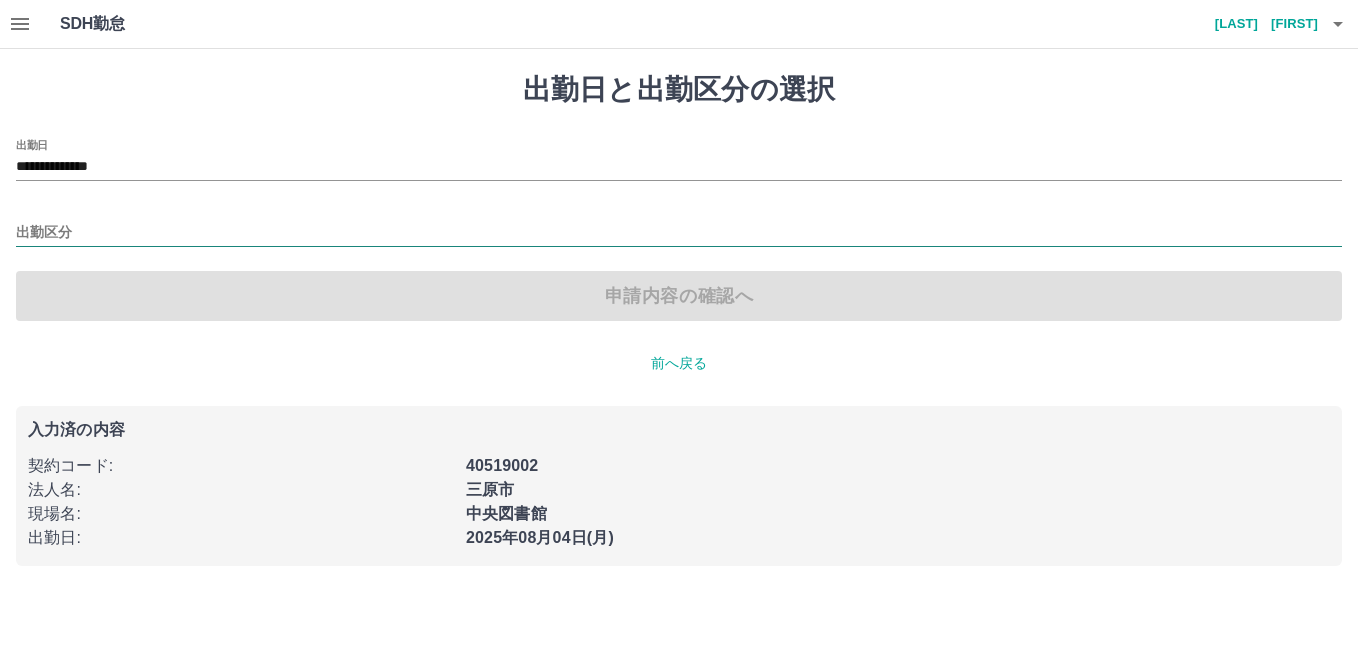 click on "出勤区分" at bounding box center (679, 233) 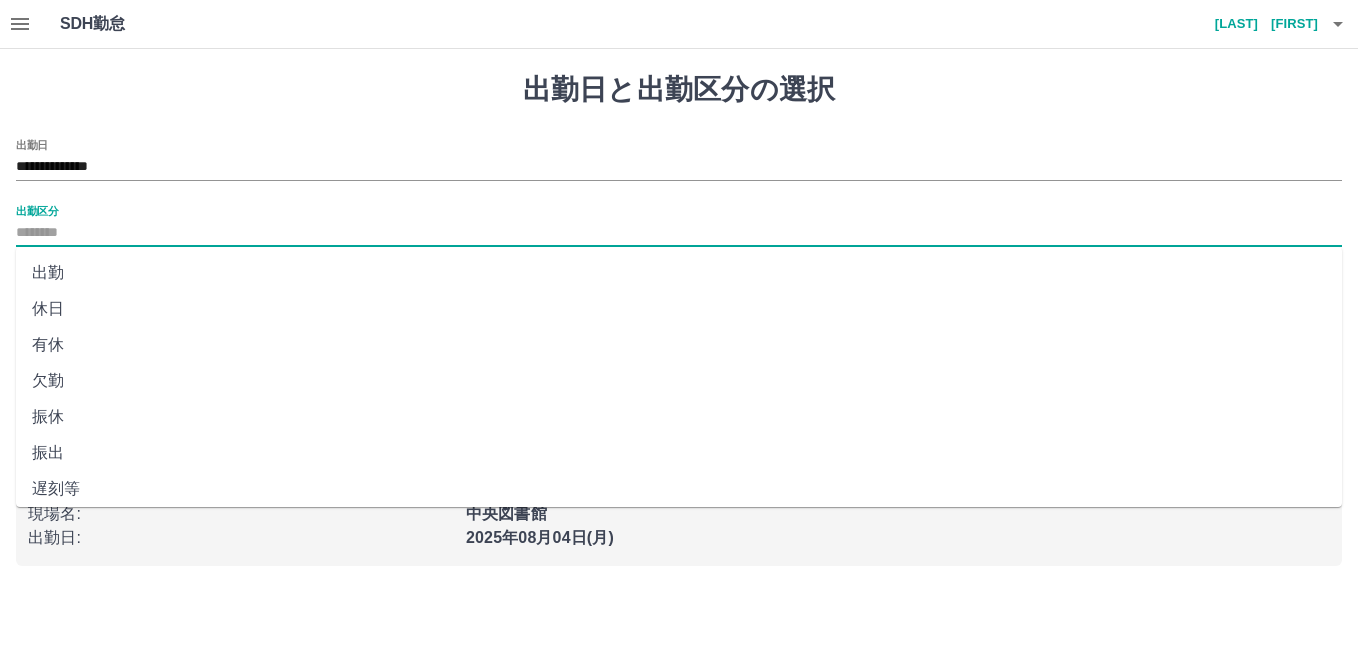 click on "出勤" at bounding box center (679, 273) 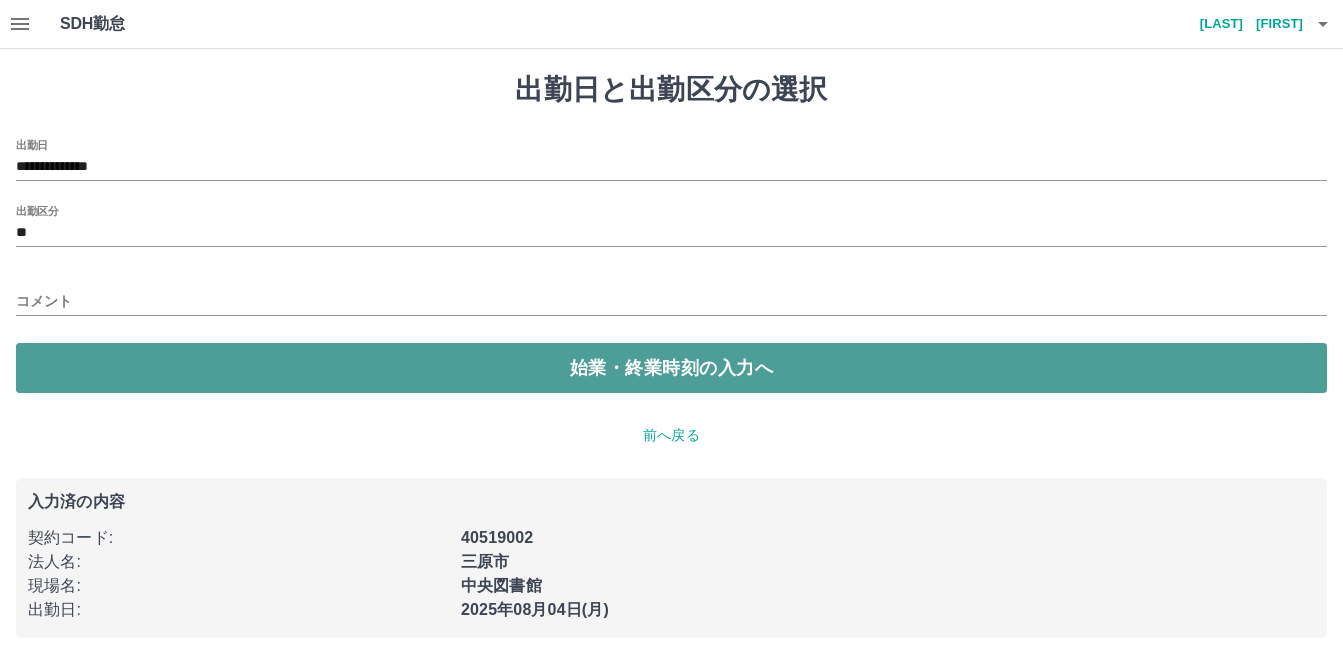 click on "始業・終業時刻の入力へ" at bounding box center [671, 368] 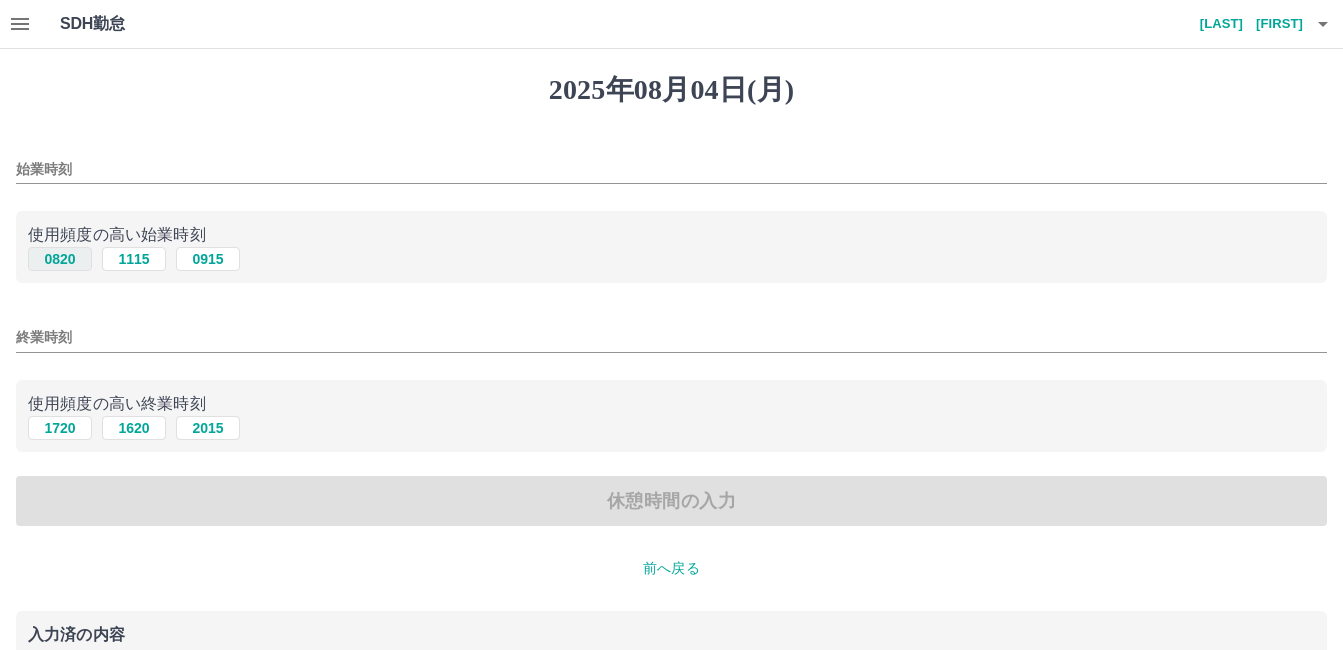 click on "0820" at bounding box center [60, 259] 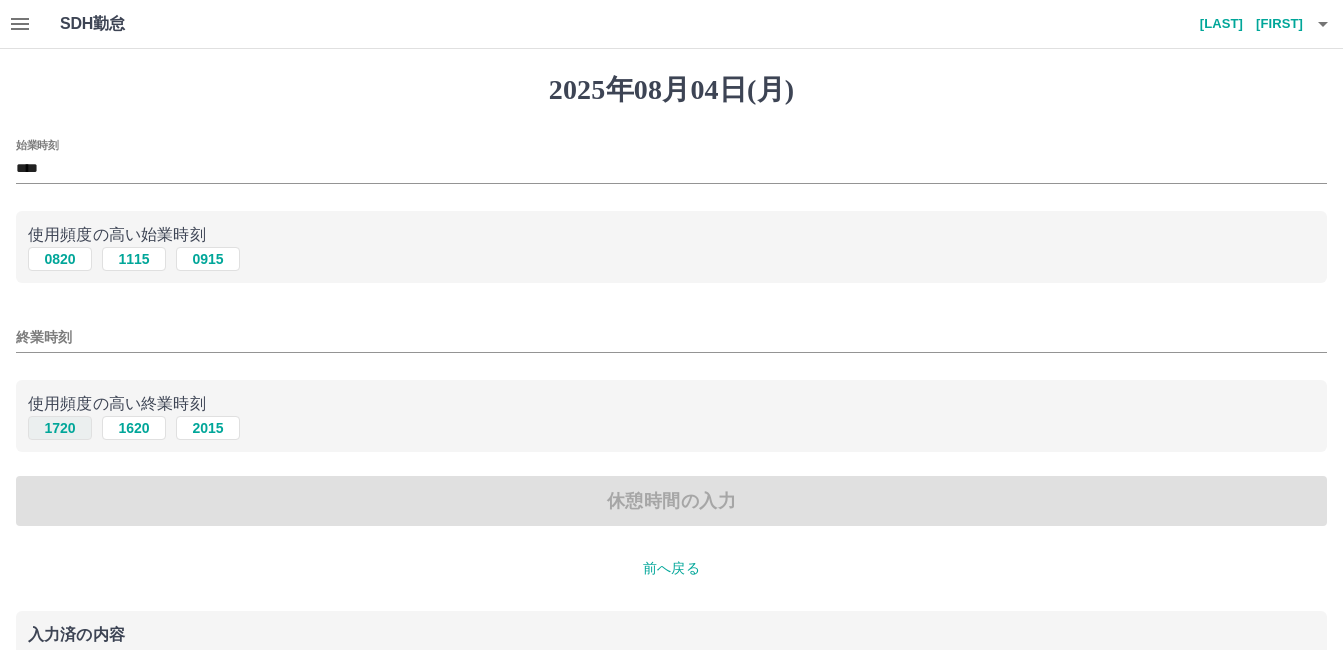 click on "1720" at bounding box center [60, 428] 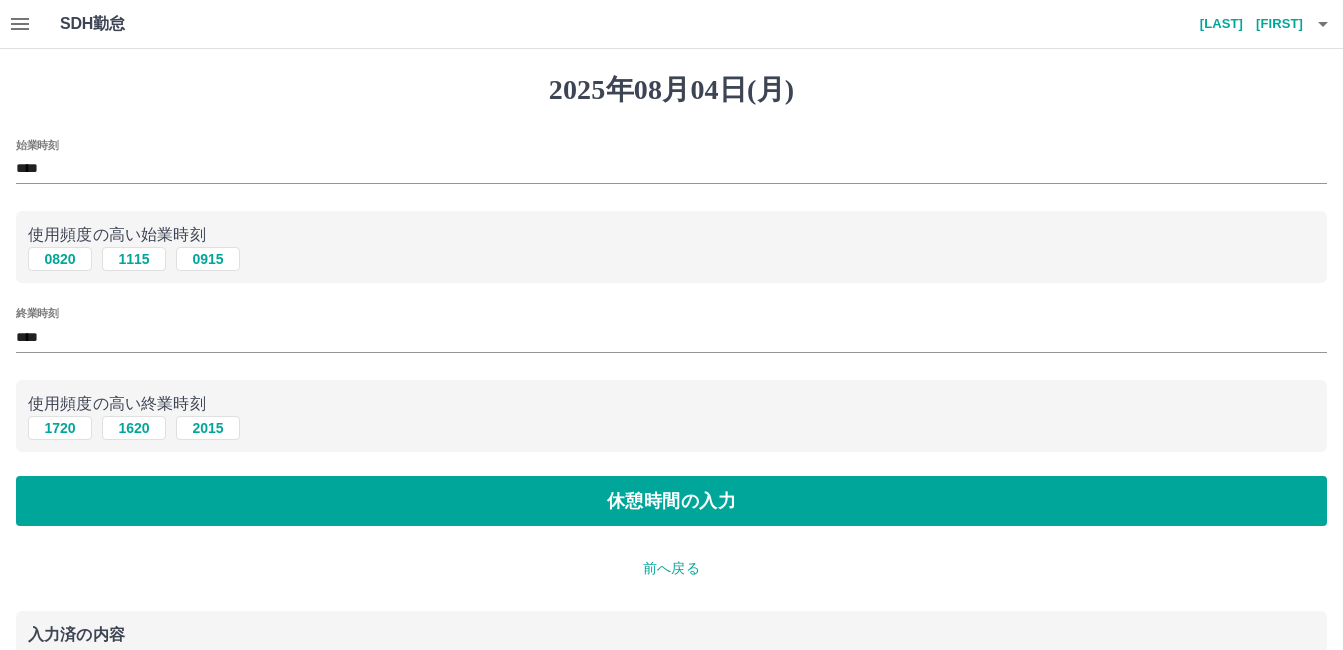drag, startPoint x: 87, startPoint y: 474, endPoint x: 93, endPoint y: 498, distance: 24.738634 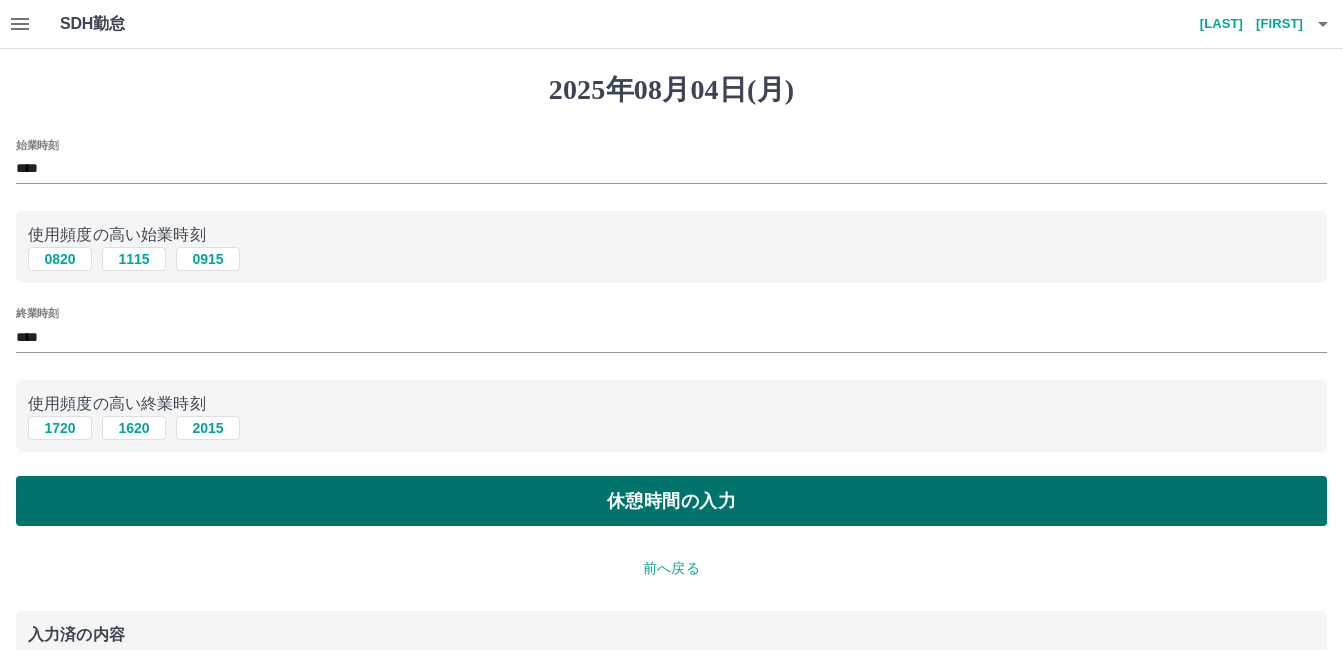 click on "始業時刻 **** 使用頻度の高い始業時刻 0820 1115 0915 終業時刻 **** 使用頻度の高い終業時刻 1720 1620 2015 休憩時間の入力" at bounding box center (671, 333) 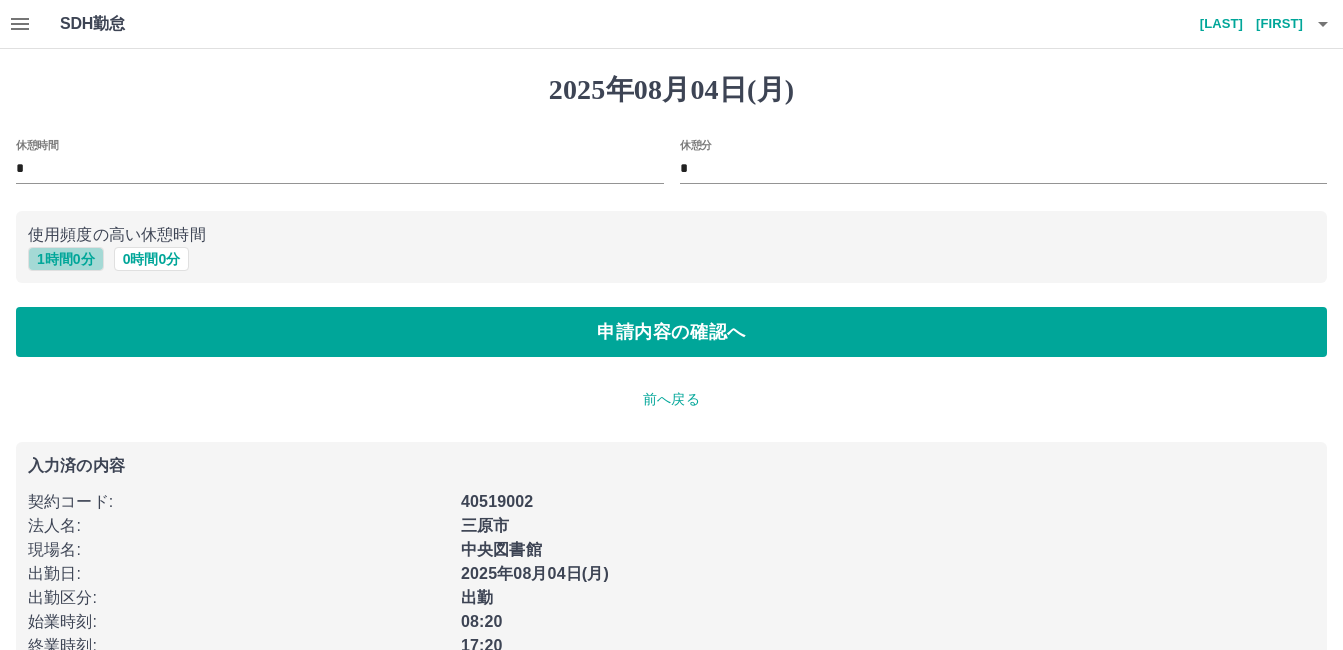 click on "1 時間 0 分" at bounding box center (66, 259) 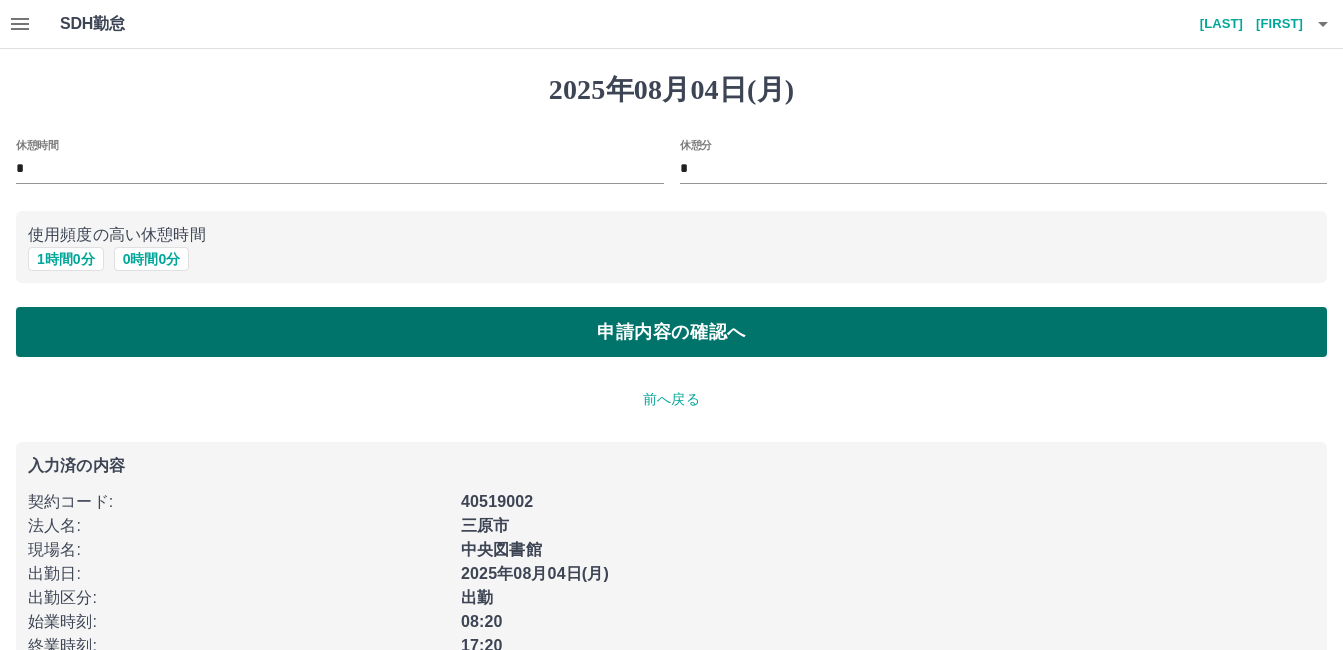 click on "申請内容の確認へ" at bounding box center (671, 332) 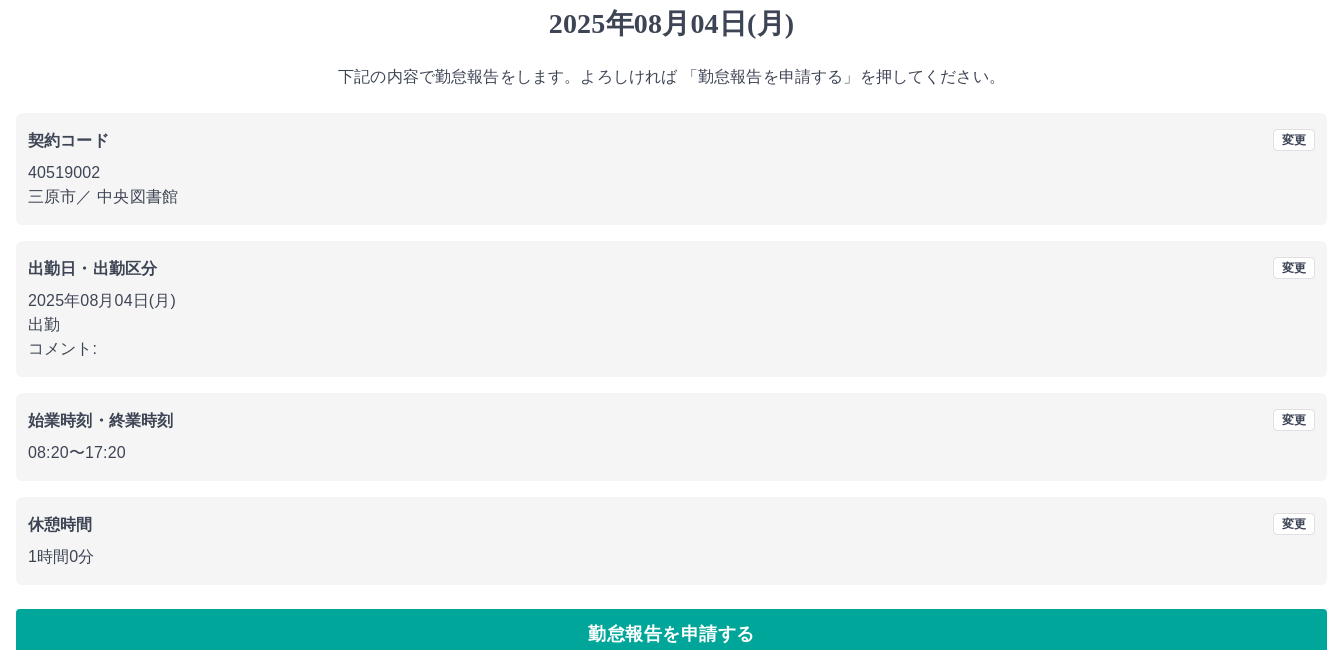 scroll, scrollTop: 99, scrollLeft: 0, axis: vertical 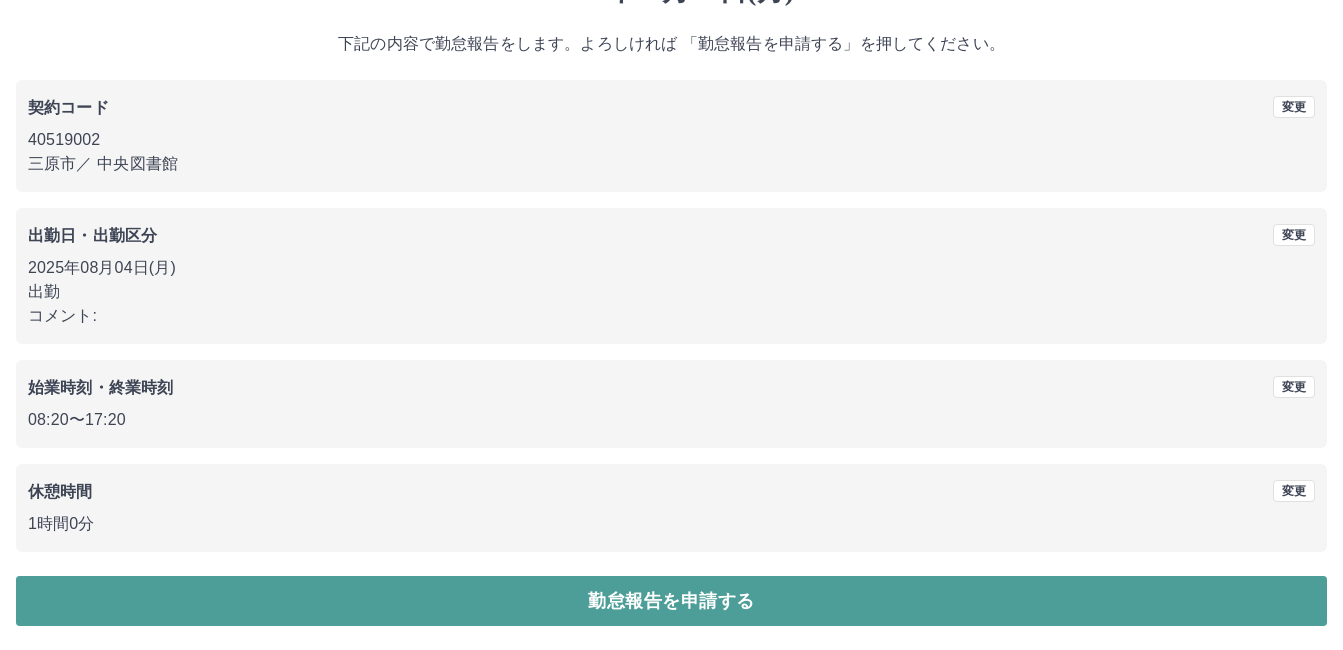 click on "勤怠報告を申請する" at bounding box center [671, 601] 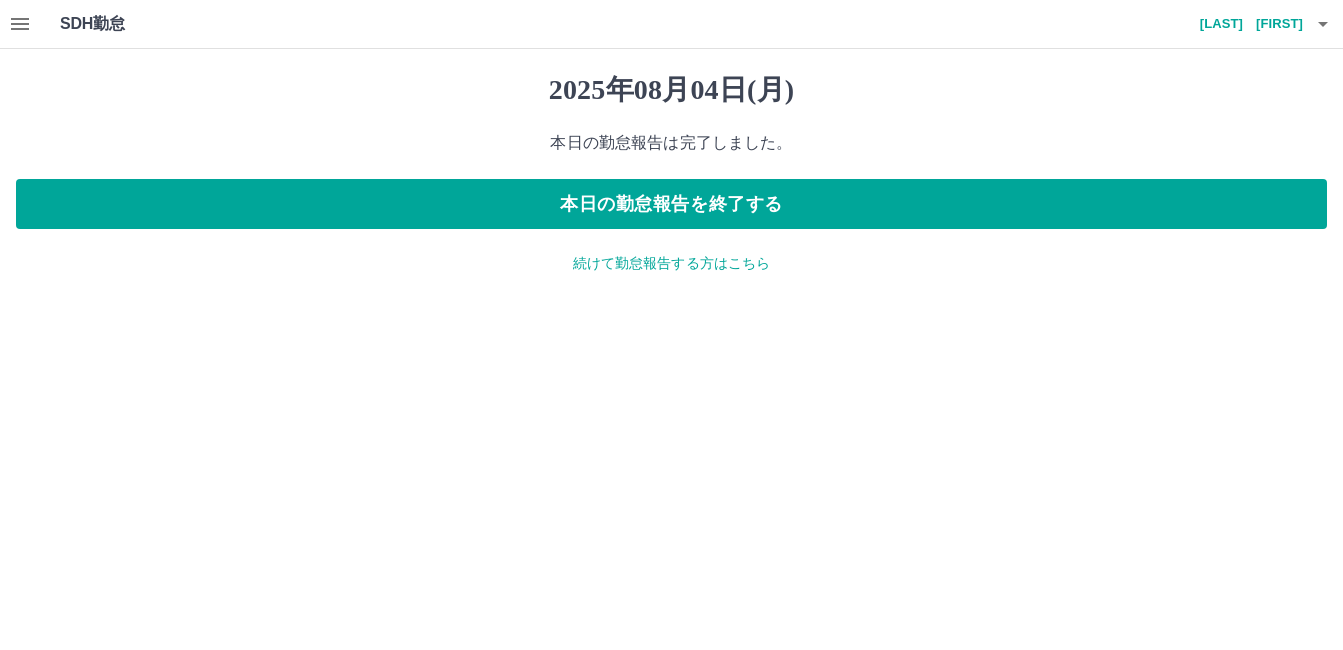 scroll, scrollTop: 0, scrollLeft: 0, axis: both 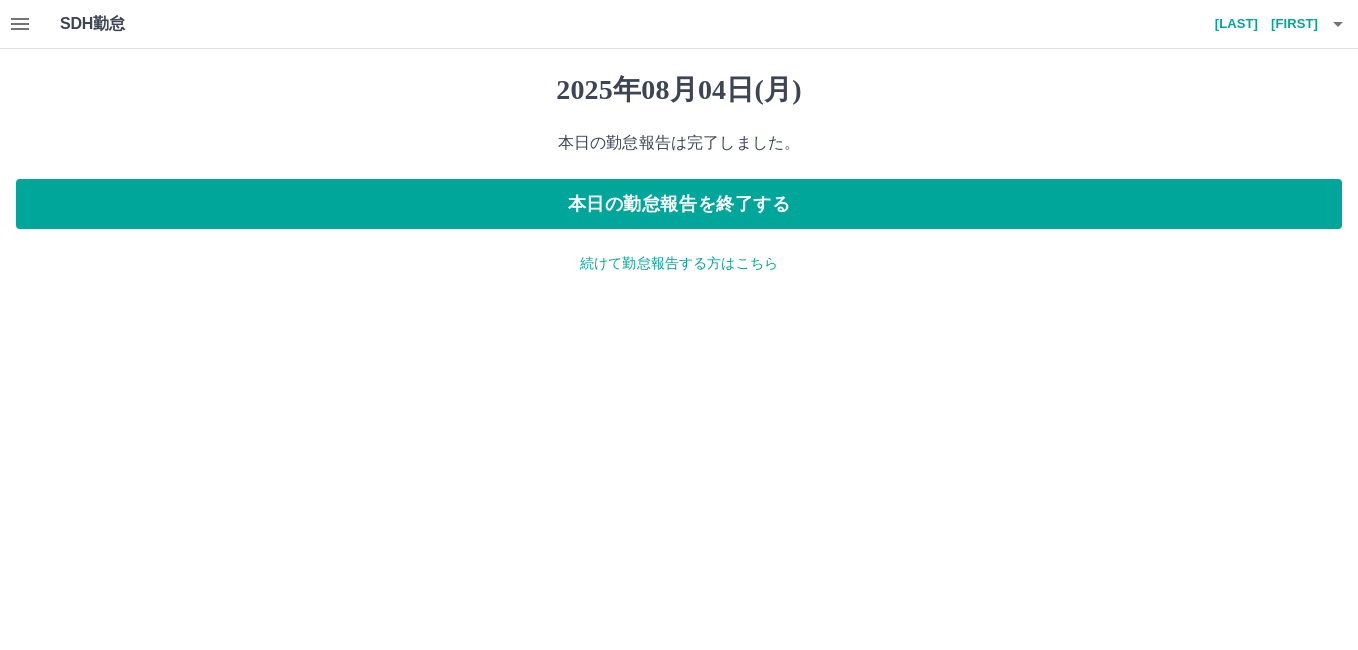 click on "続けて勤怠報告する方はこちら" at bounding box center (679, 263) 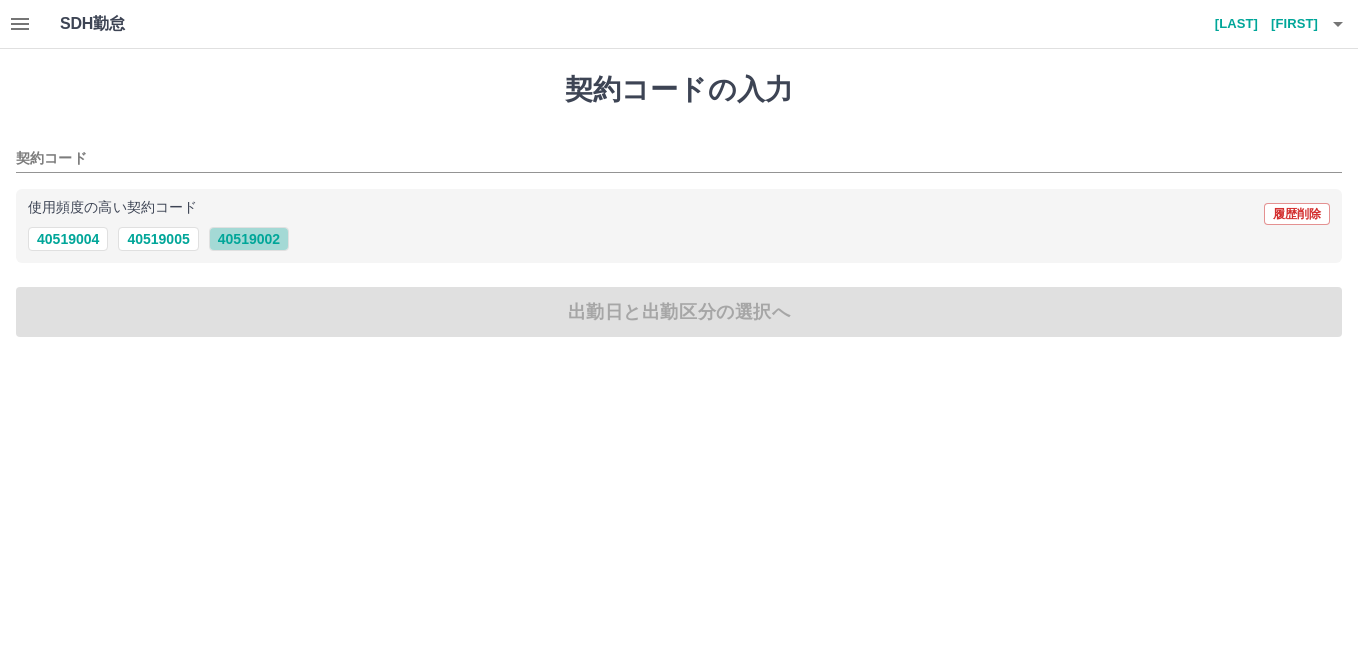 click on "40519002" at bounding box center [249, 239] 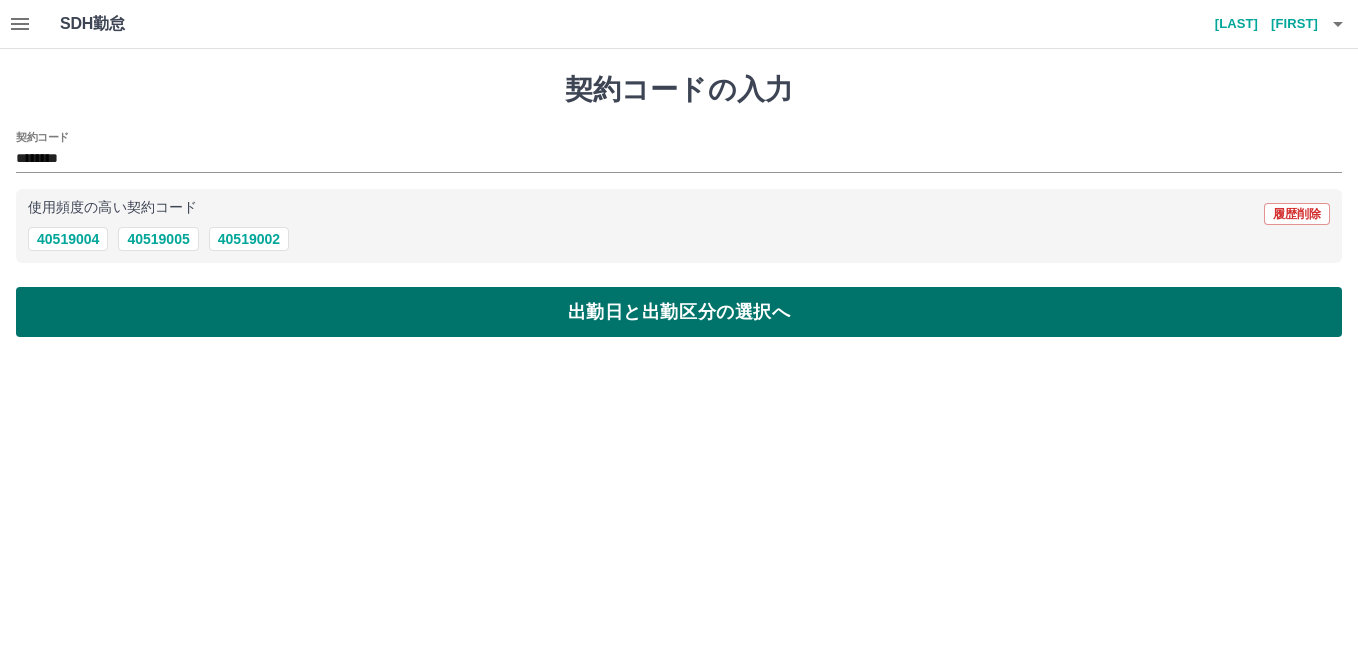 click on "出勤日と出勤区分の選択へ" at bounding box center [679, 312] 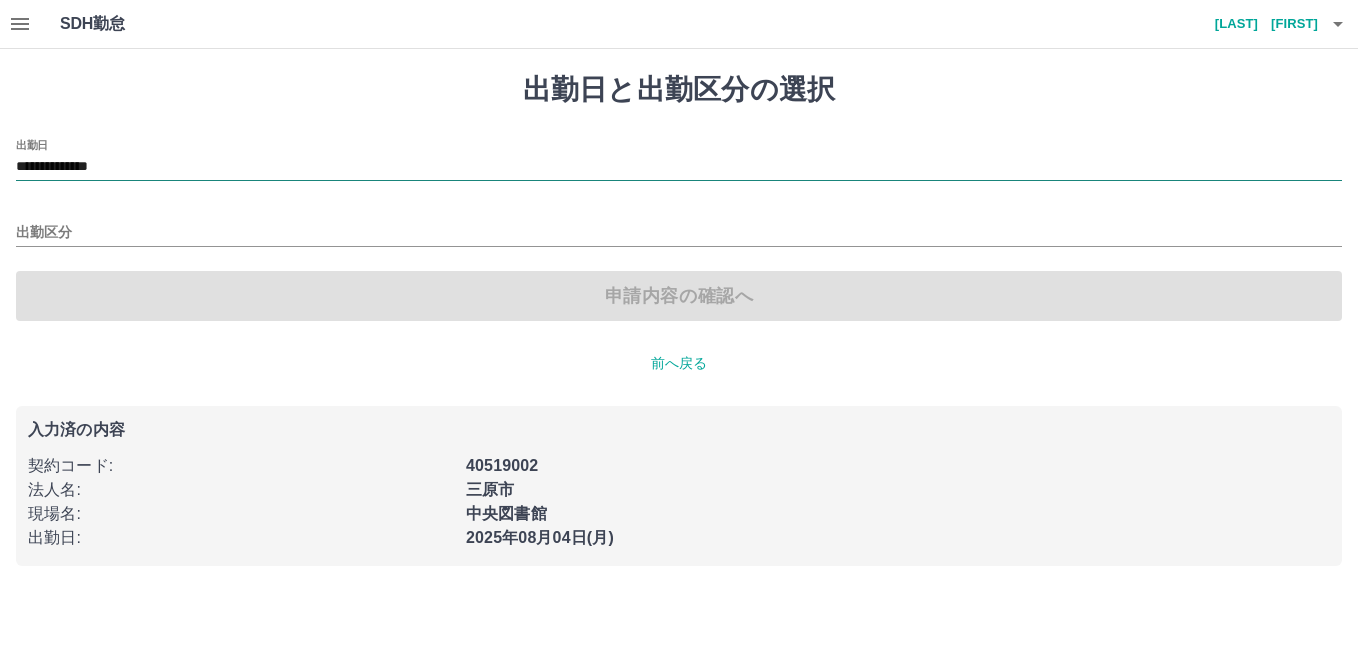 click on "**********" at bounding box center (679, 167) 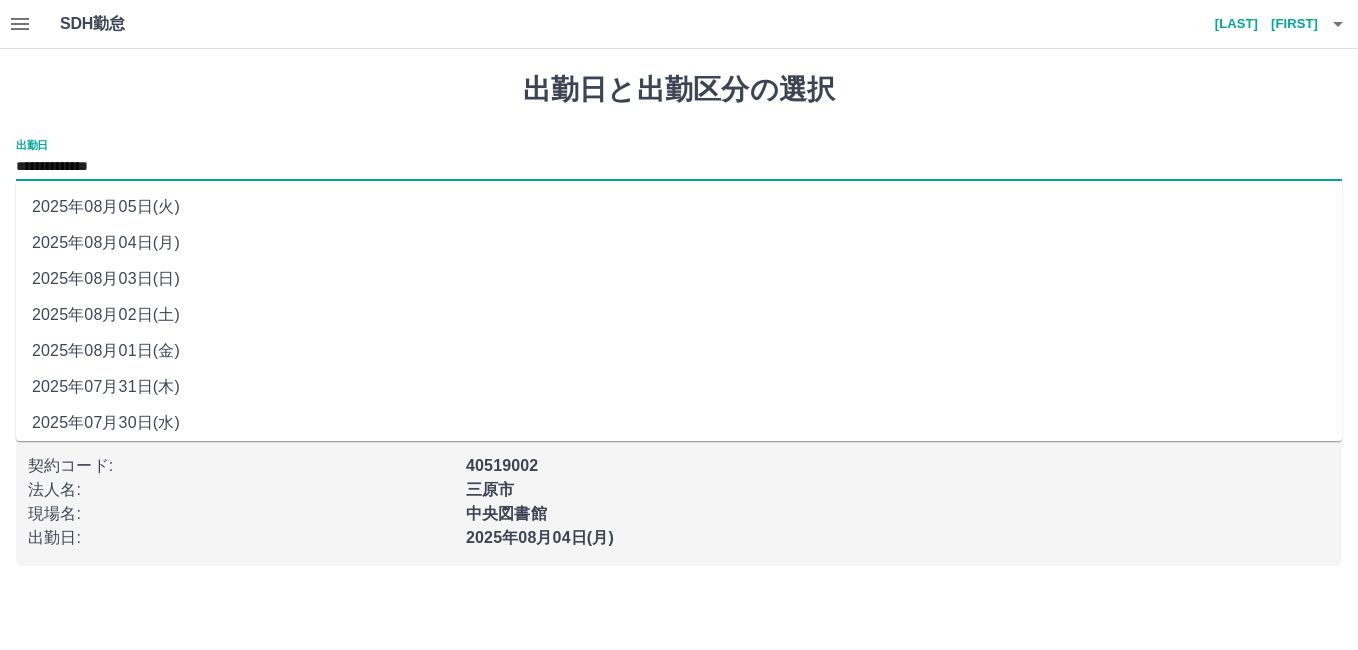 drag, startPoint x: 24, startPoint y: 174, endPoint x: 155, endPoint y: 293, distance: 176.98022 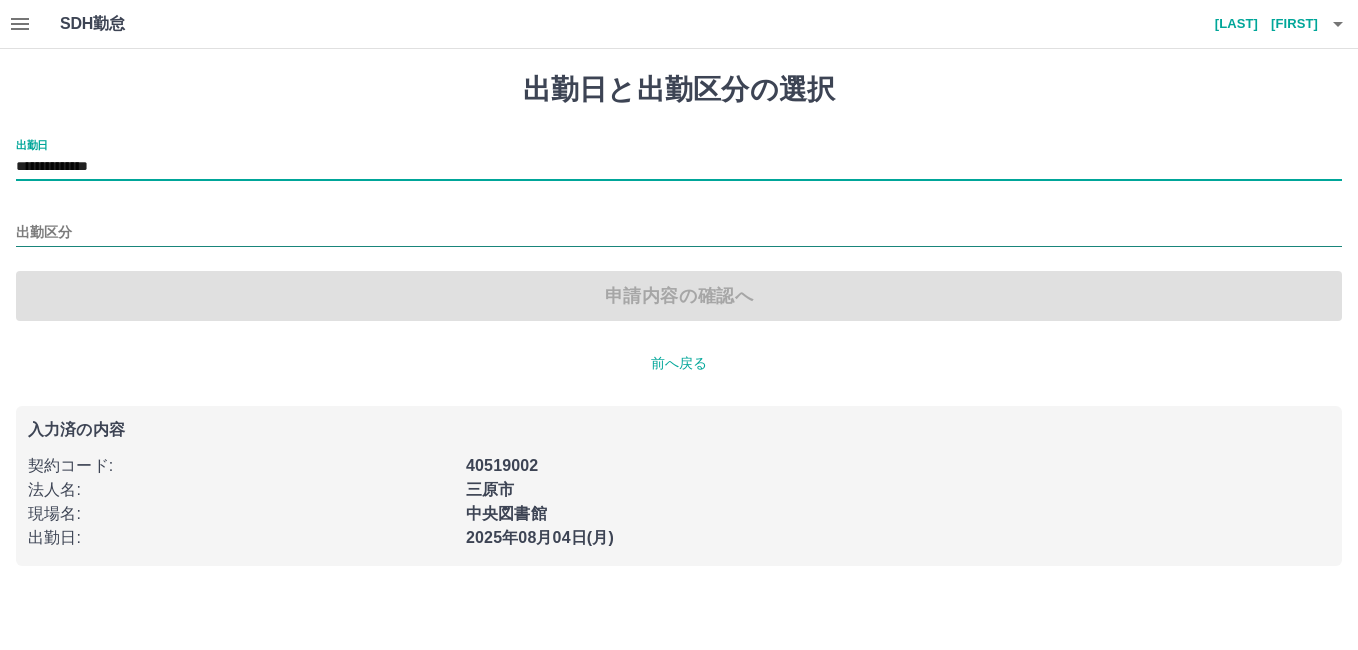 click on "出勤区分" at bounding box center (679, 233) 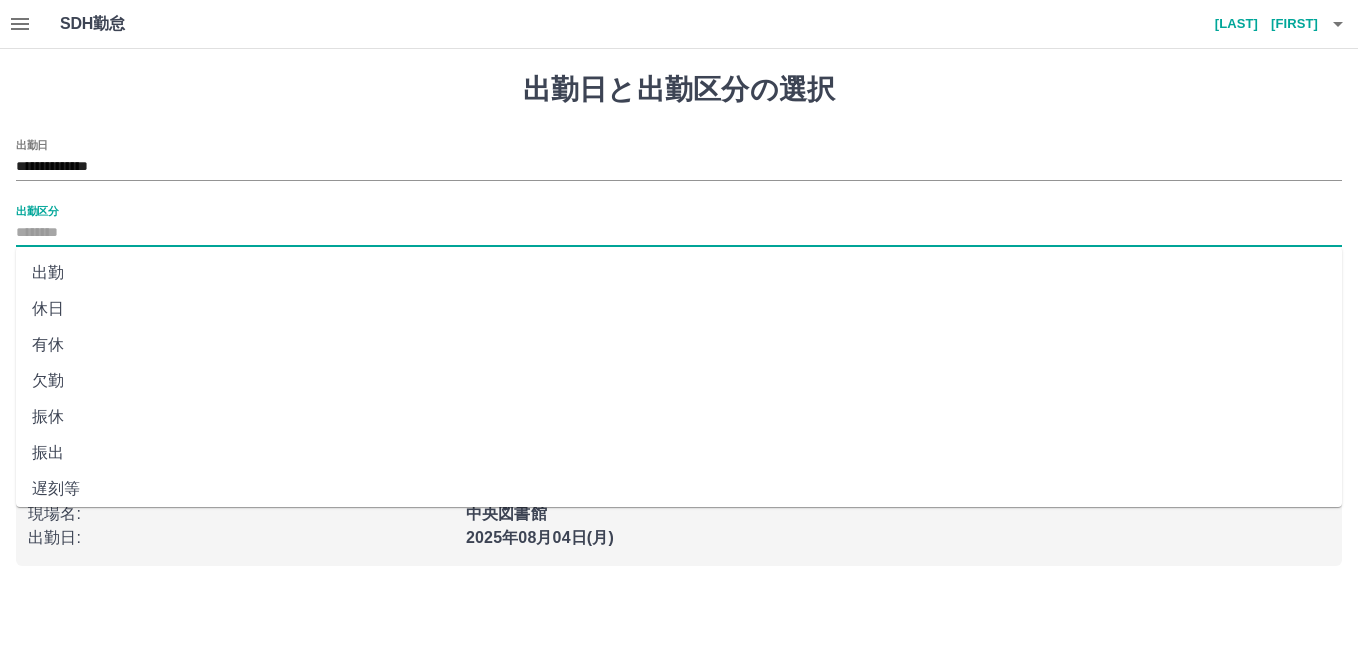 click on "休日" at bounding box center [679, 309] 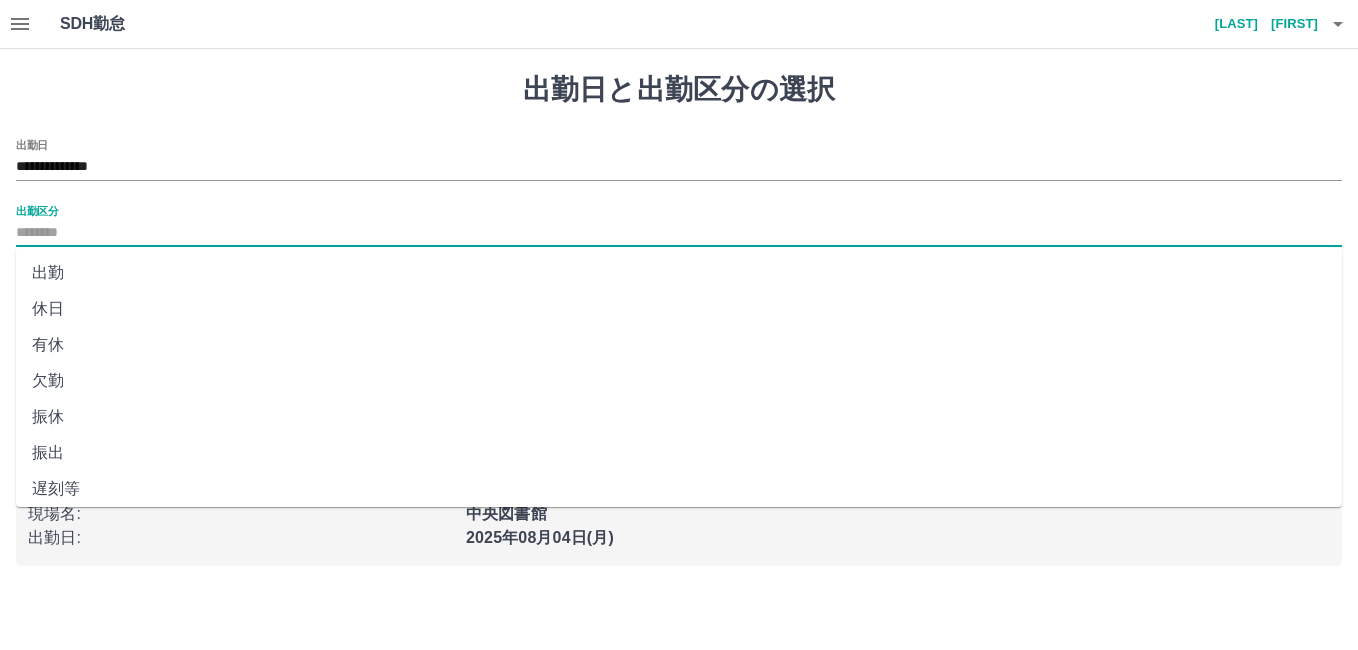 type on "**" 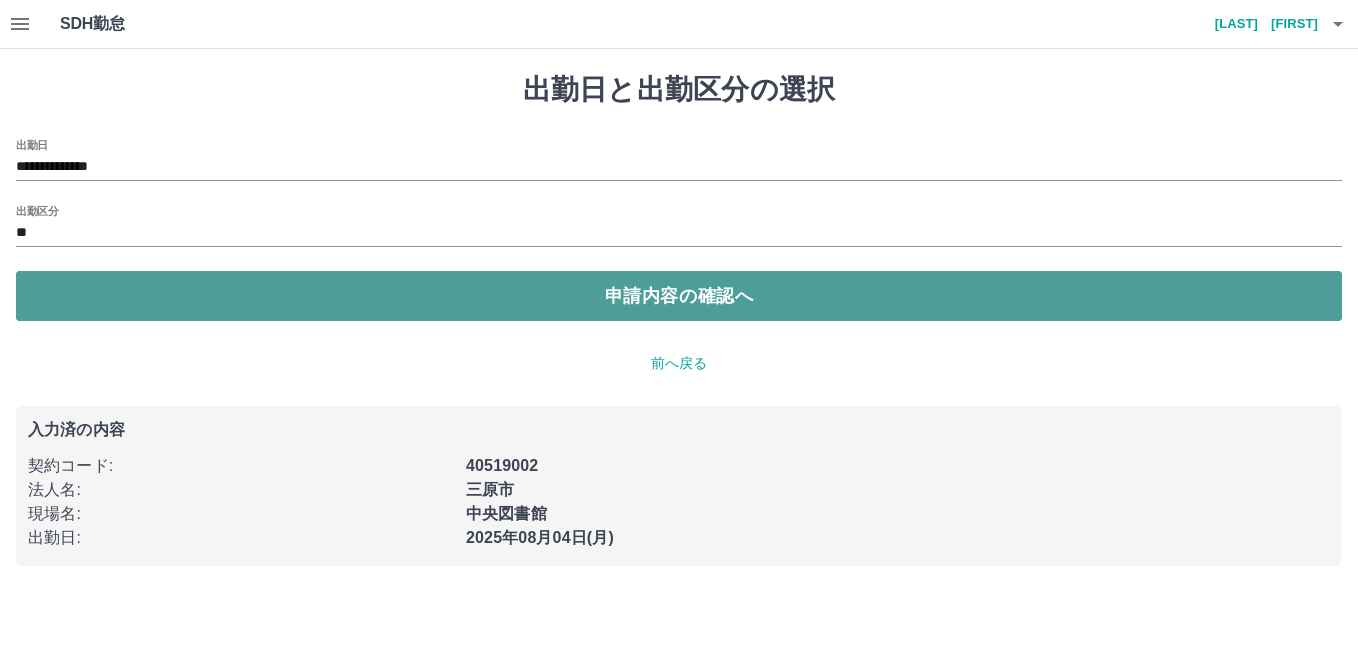 click on "申請内容の確認へ" at bounding box center (679, 296) 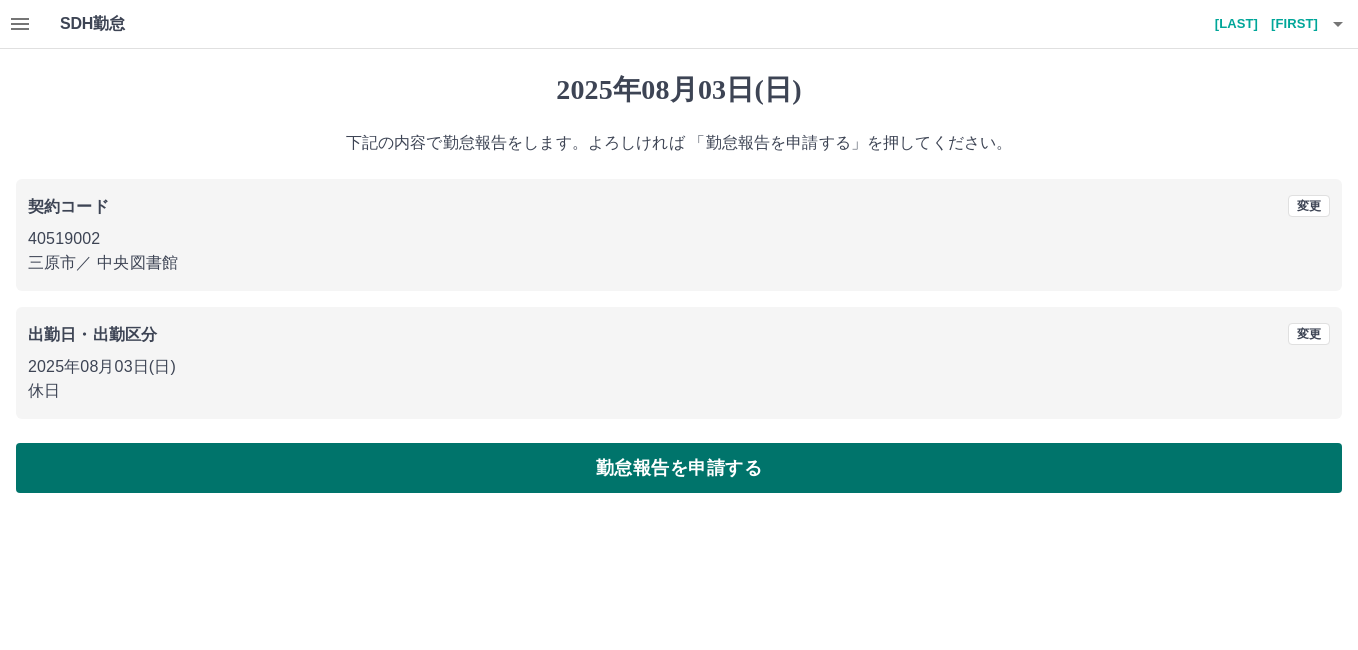 click on "勤怠報告を申請する" at bounding box center [679, 468] 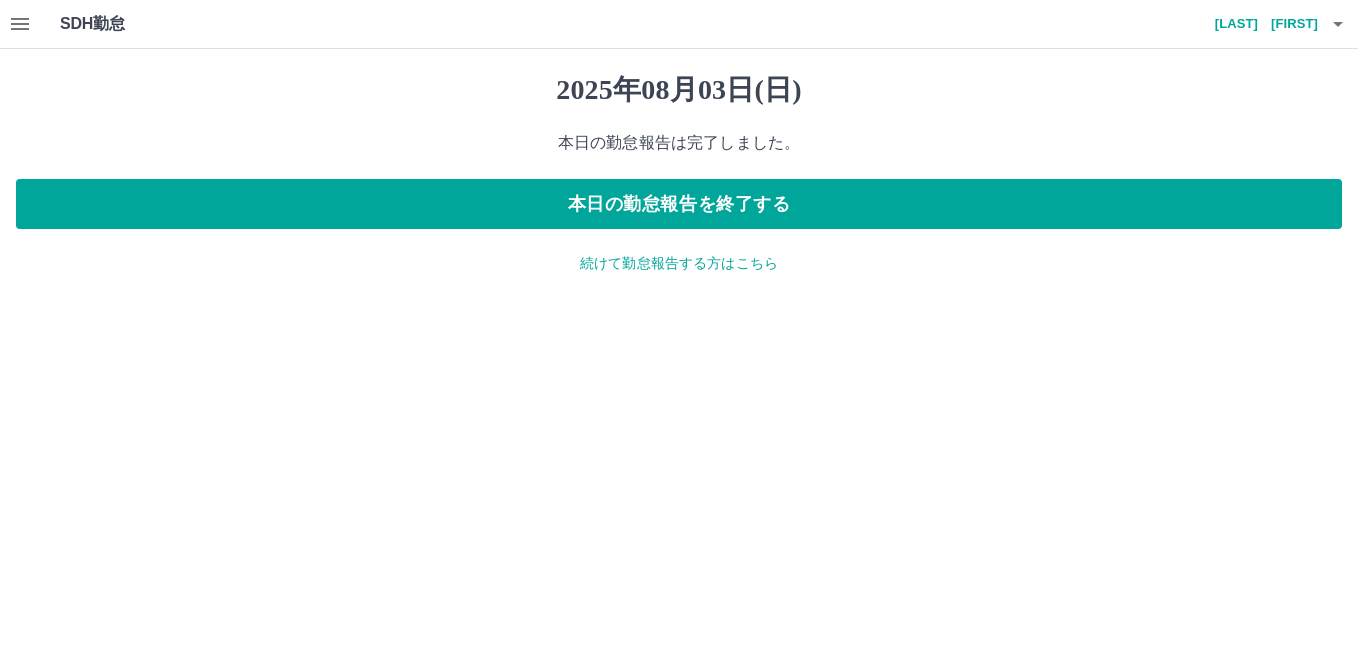 click on "続けて勤怠報告する方はこちら" at bounding box center [679, 263] 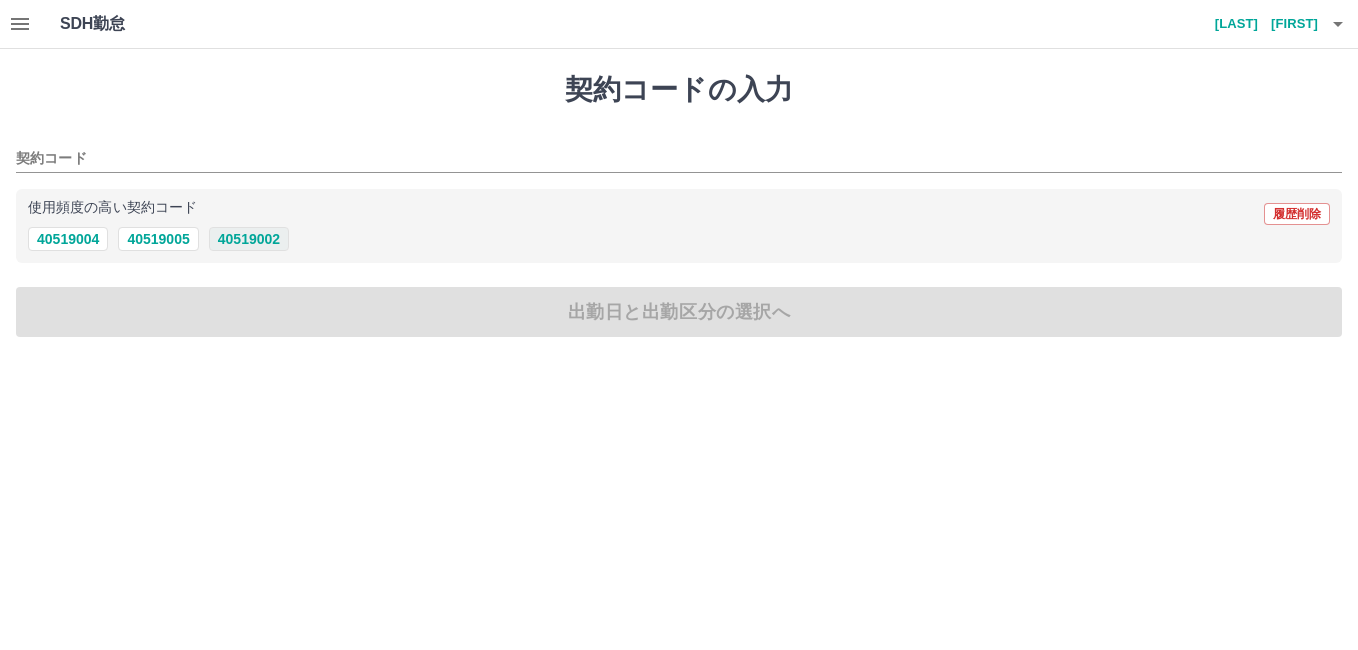 click on "40519002" at bounding box center (249, 239) 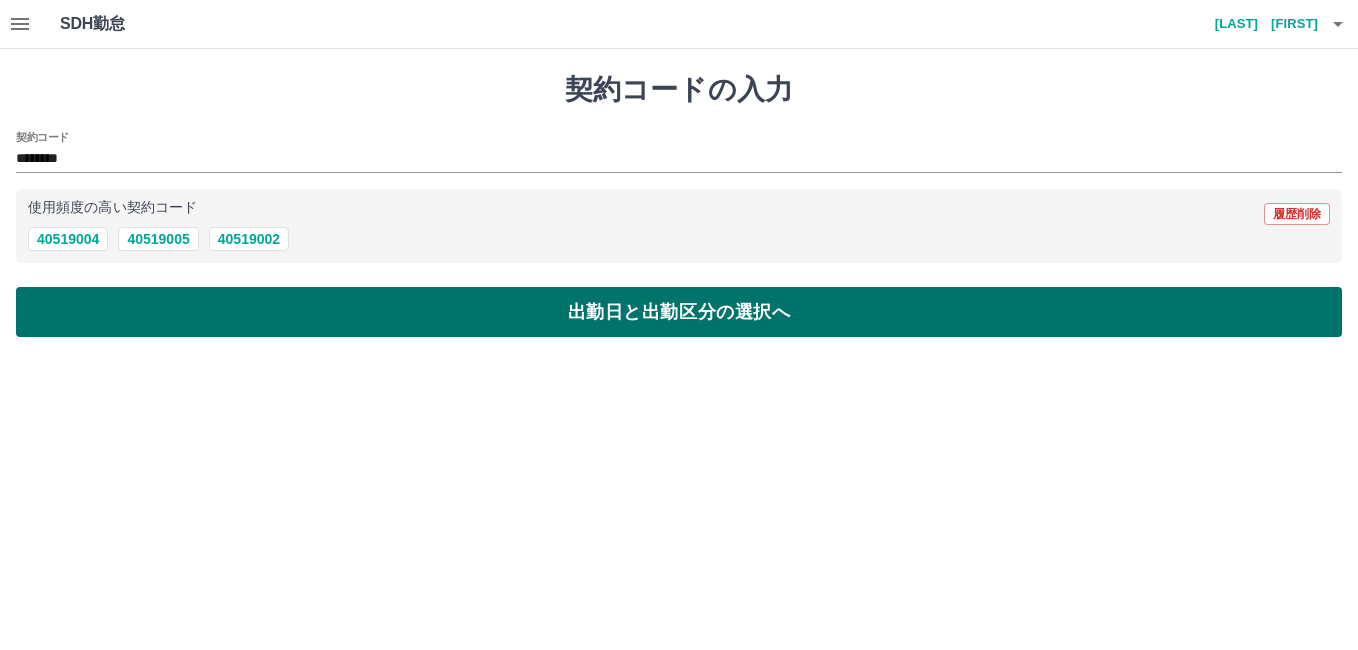 click on "出勤日と出勤区分の選択へ" at bounding box center [679, 312] 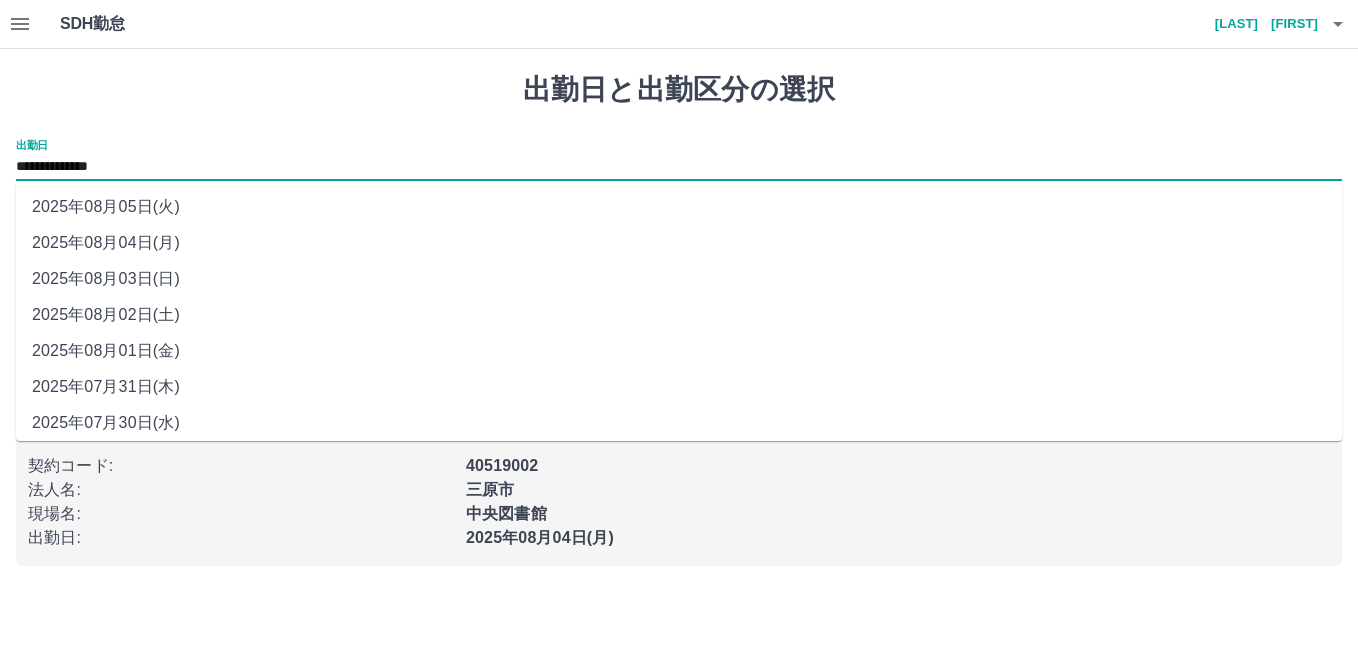 click on "**********" at bounding box center (679, 167) 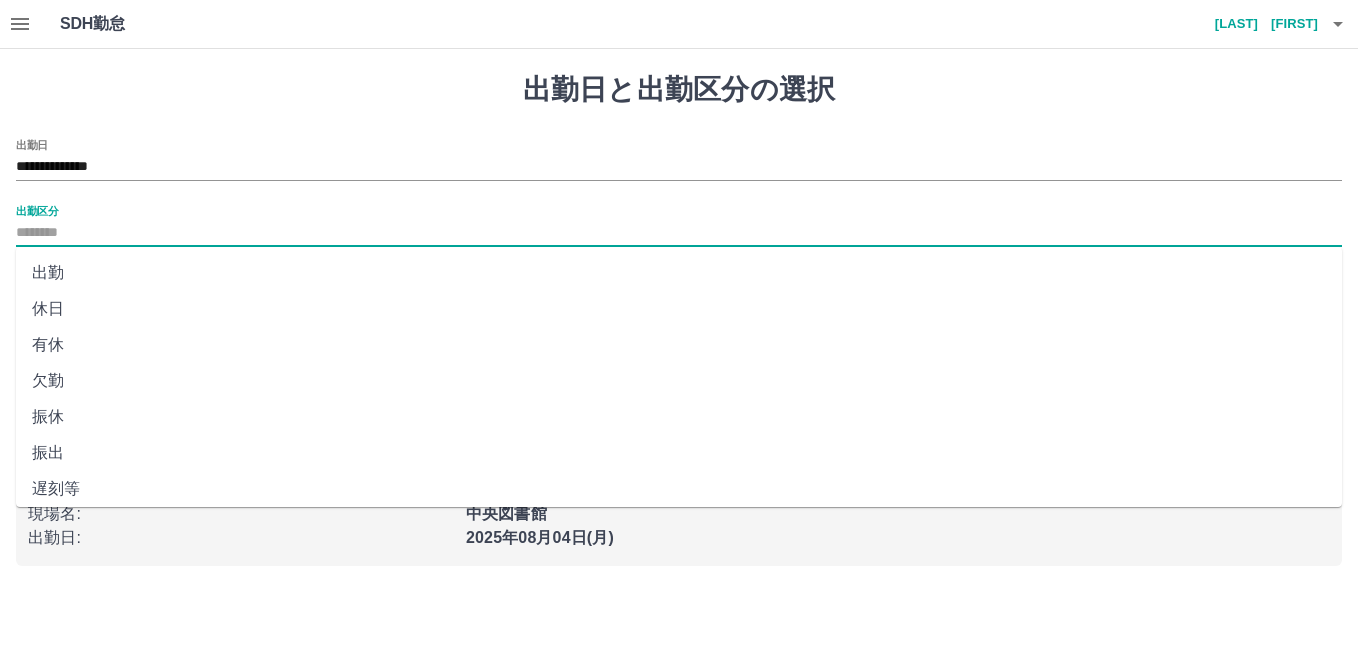 click on "出勤区分" at bounding box center (679, 233) 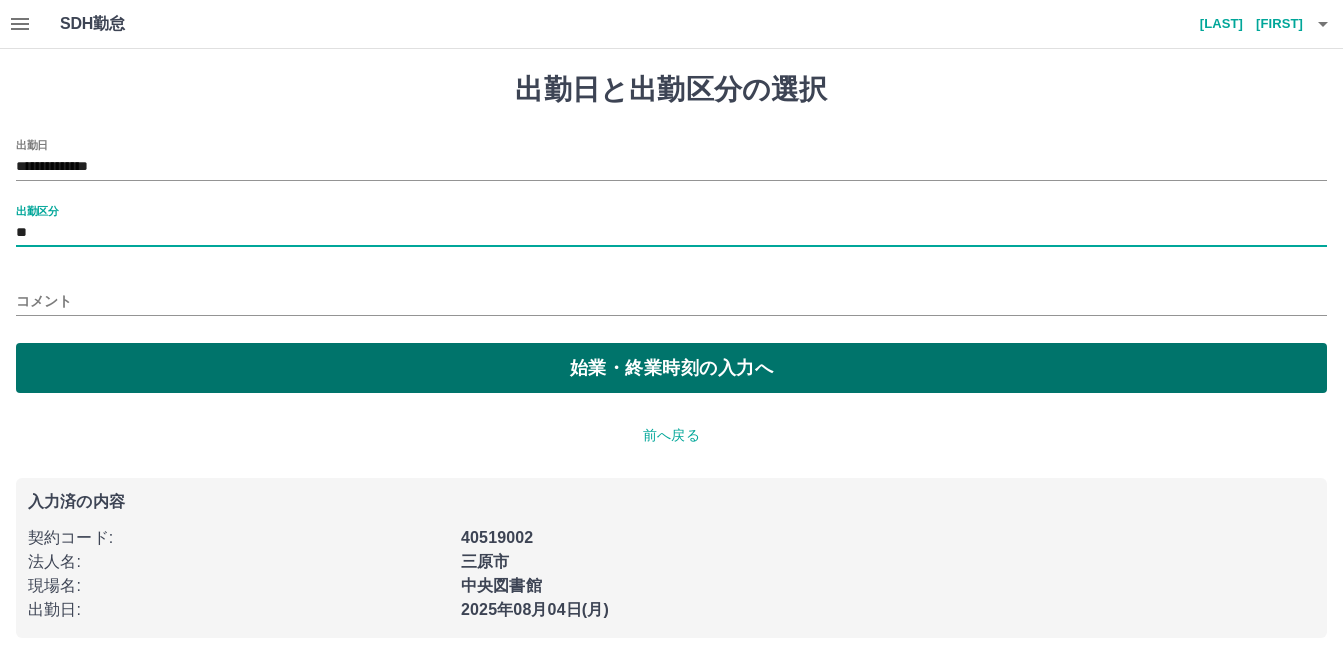 click on "始業・終業時刻の入力へ" at bounding box center (671, 368) 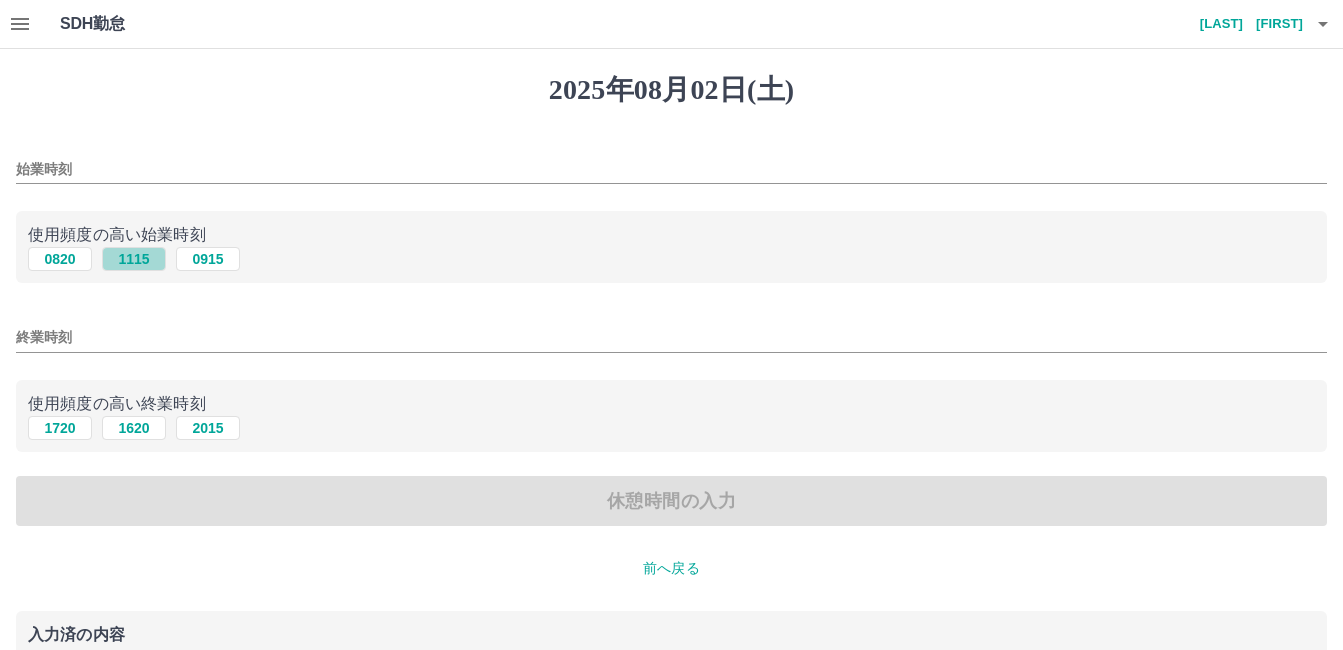 click on "1115" at bounding box center [134, 259] 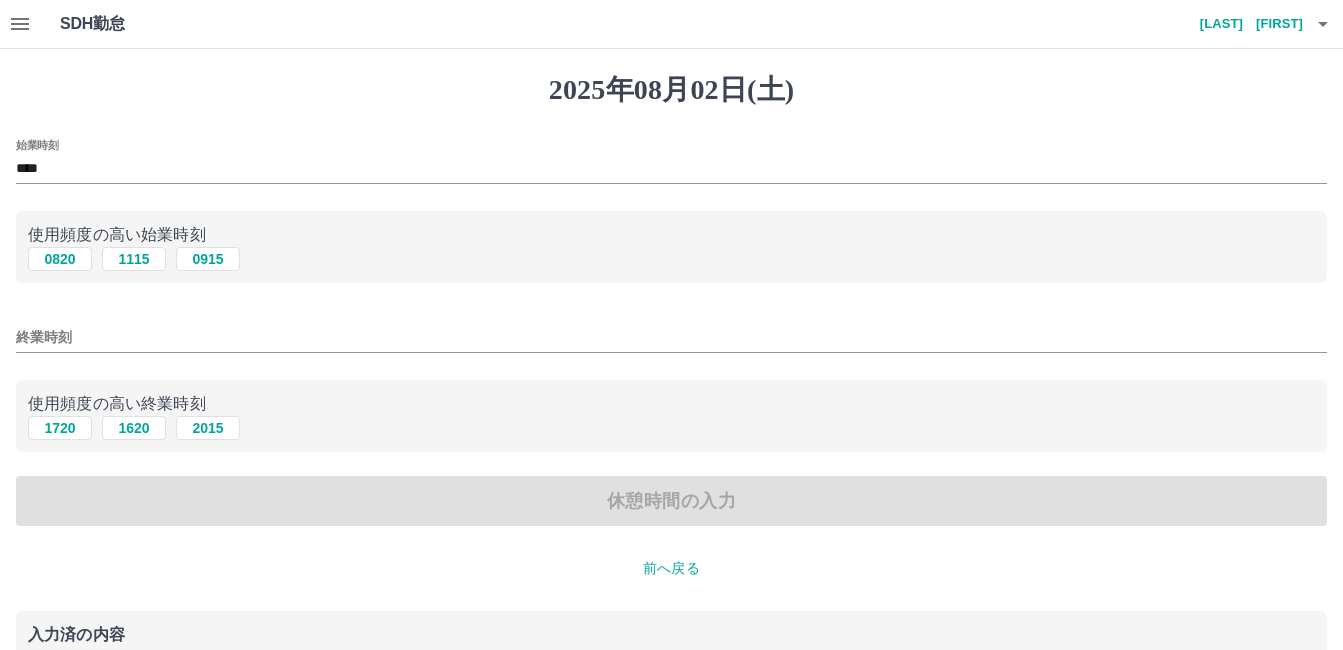 drag, startPoint x: 217, startPoint y: 429, endPoint x: 195, endPoint y: 449, distance: 29.732138 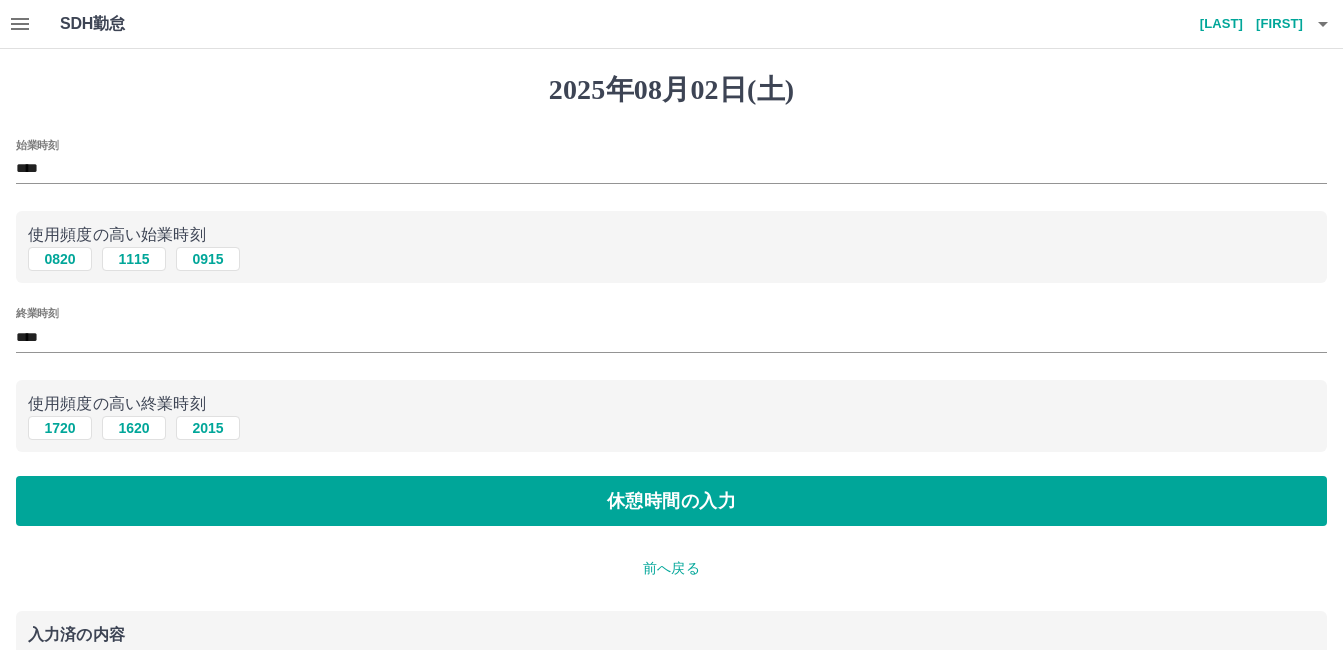 click on "始業時刻 **** 使用頻度の高い始業時刻 0820 1115 0915 終業時刻 **** 使用頻度の高い終業時刻 1720 1620 2015 休憩時間の入力" at bounding box center [671, 333] 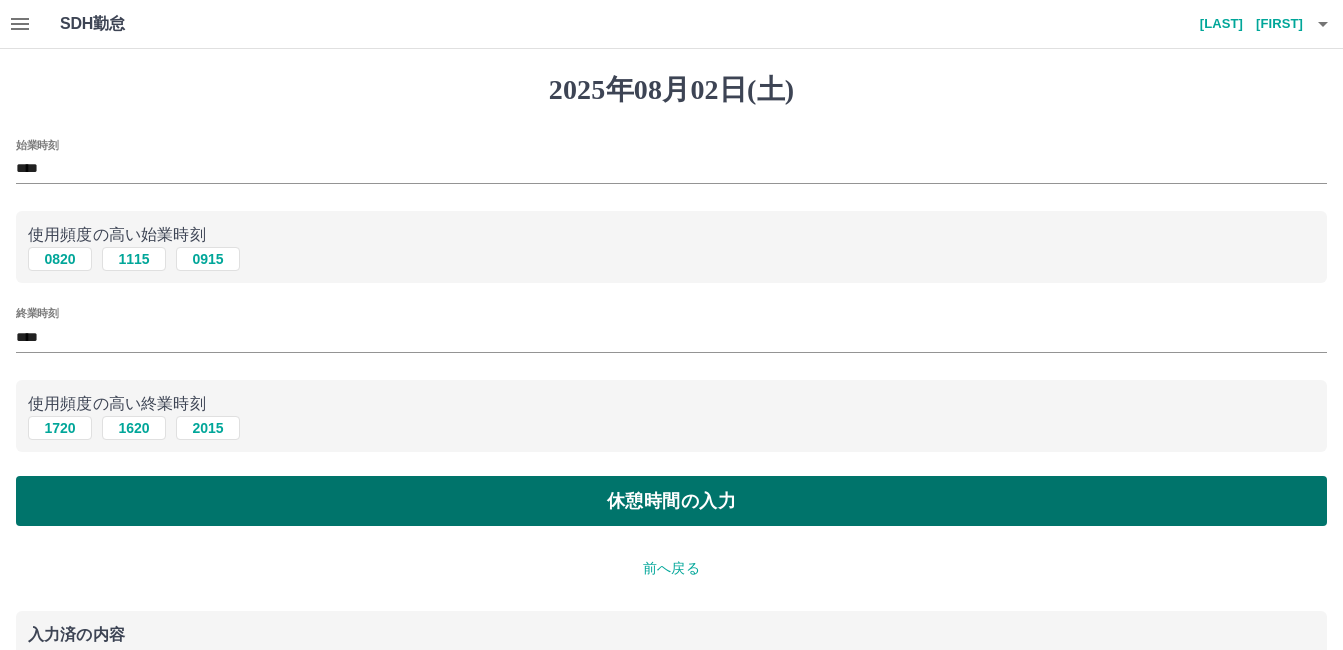click on "休憩時間の入力" at bounding box center [671, 501] 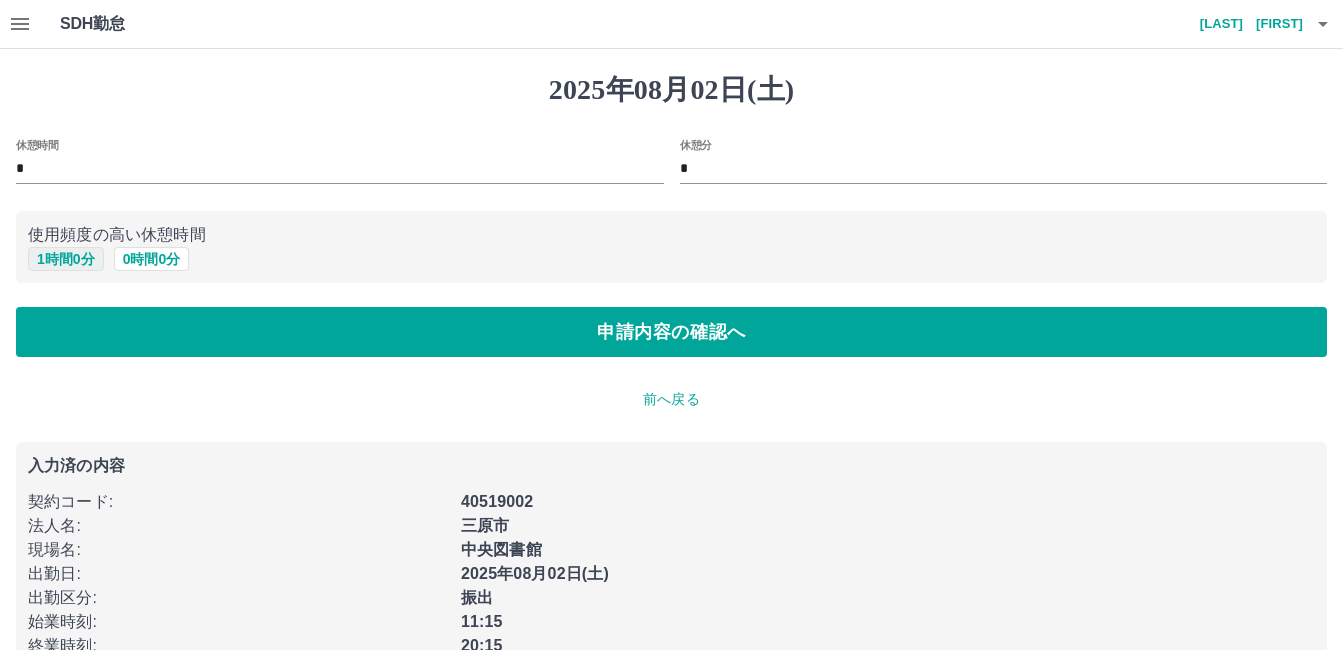 click on "1 時間 0 分" at bounding box center (66, 259) 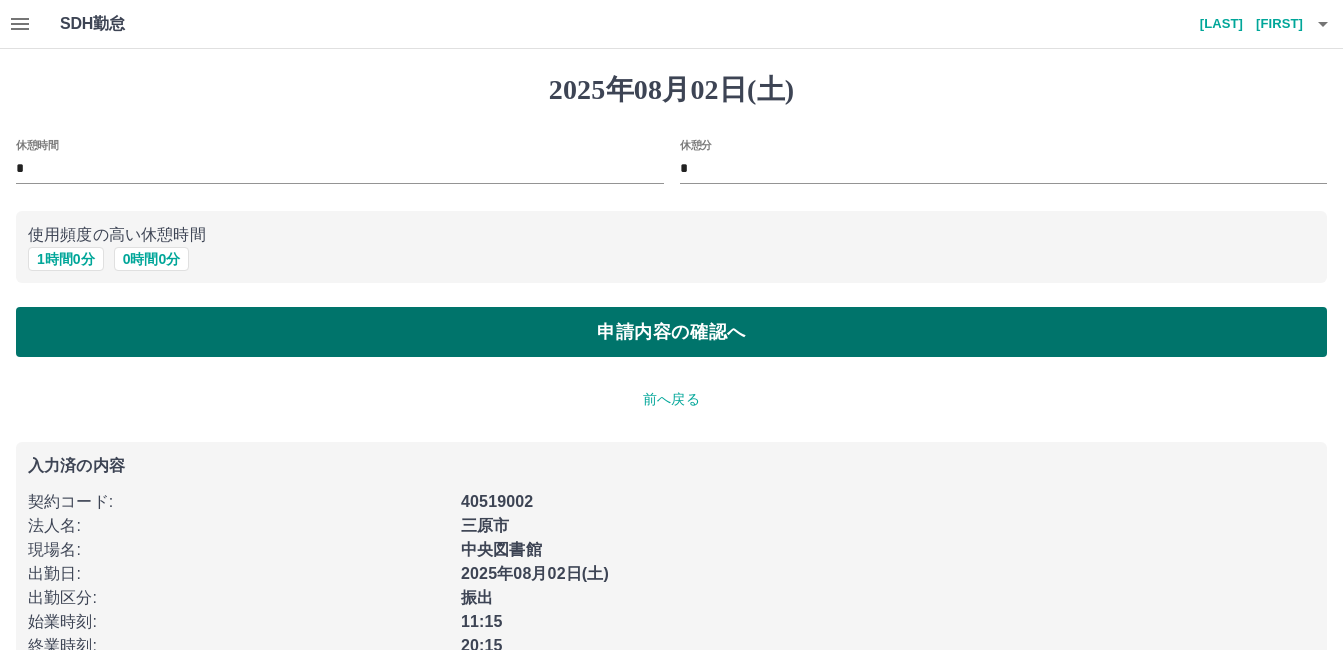 click on "申請内容の確認へ" at bounding box center (671, 332) 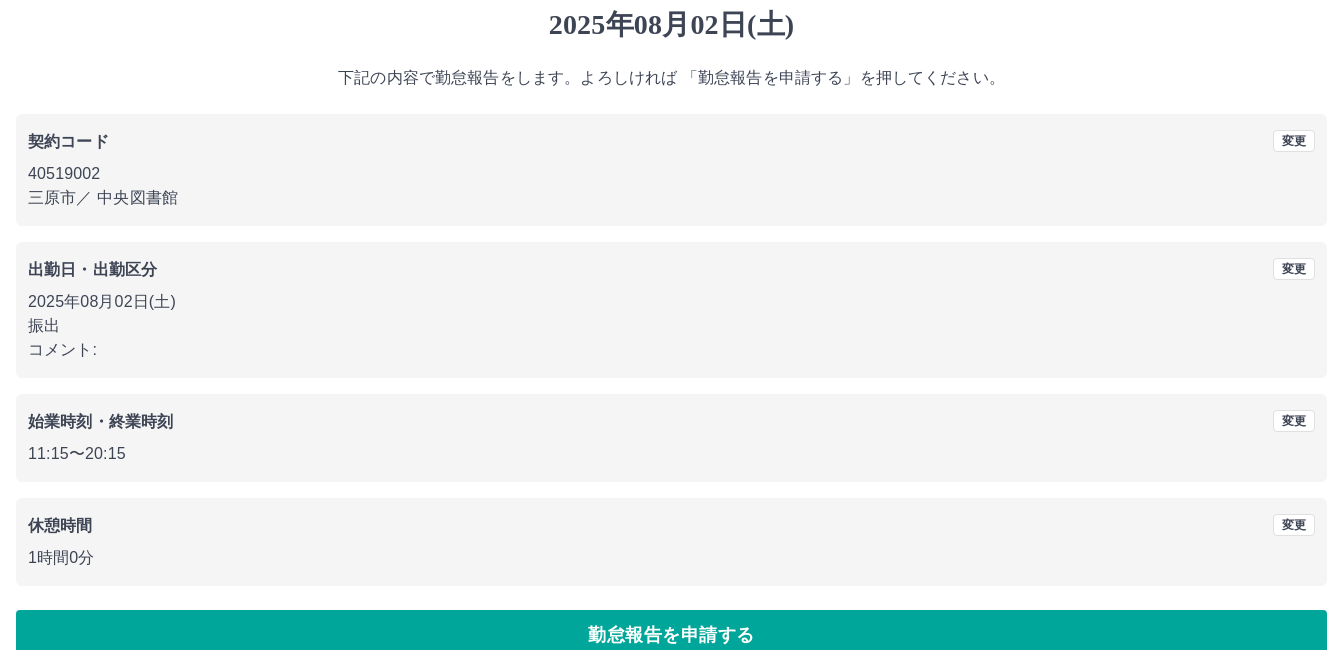 scroll, scrollTop: 99, scrollLeft: 0, axis: vertical 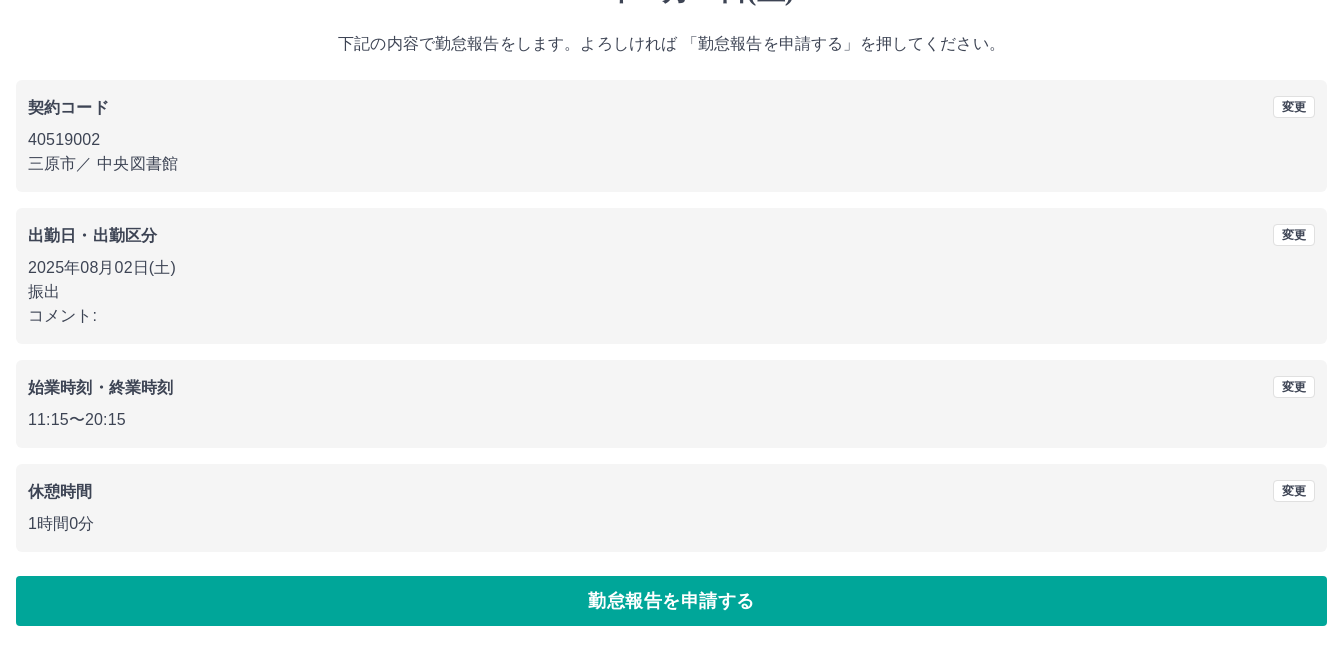 click on "勤怠報告を申請する" at bounding box center [671, 601] 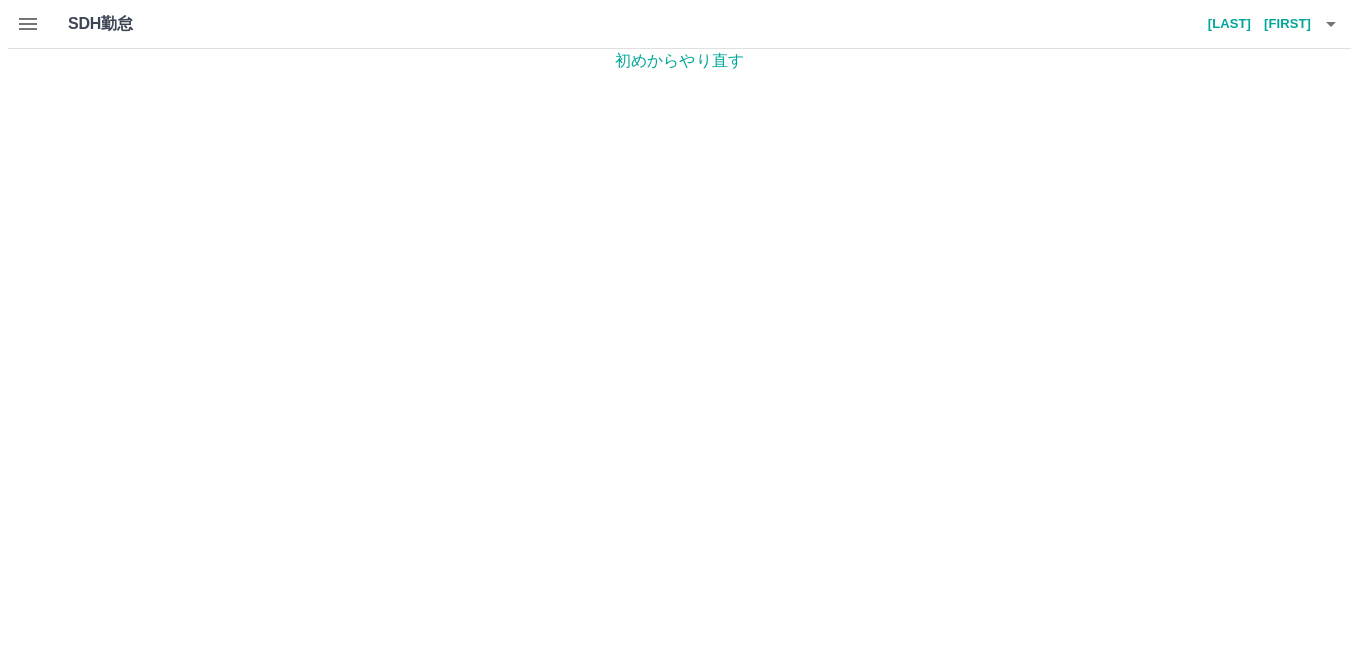 scroll, scrollTop: 0, scrollLeft: 0, axis: both 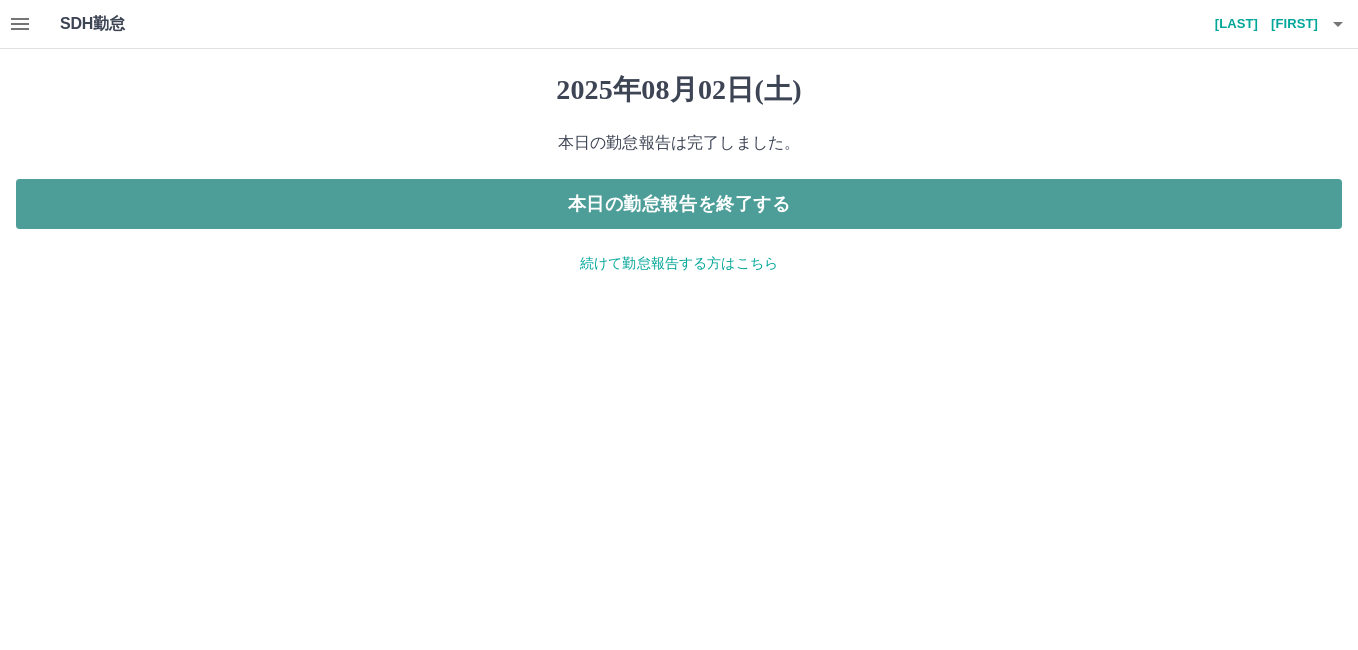 click on "本日の勤怠報告を終了する" at bounding box center (679, 204) 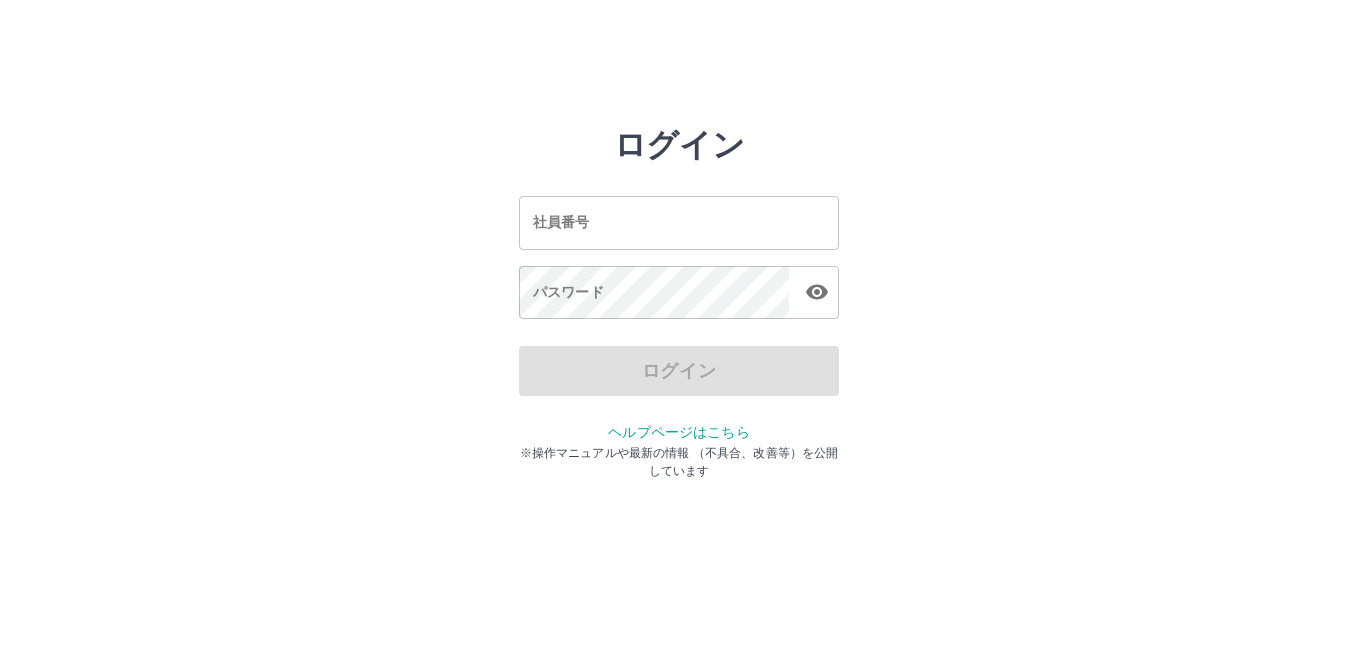 scroll, scrollTop: 0, scrollLeft: 0, axis: both 